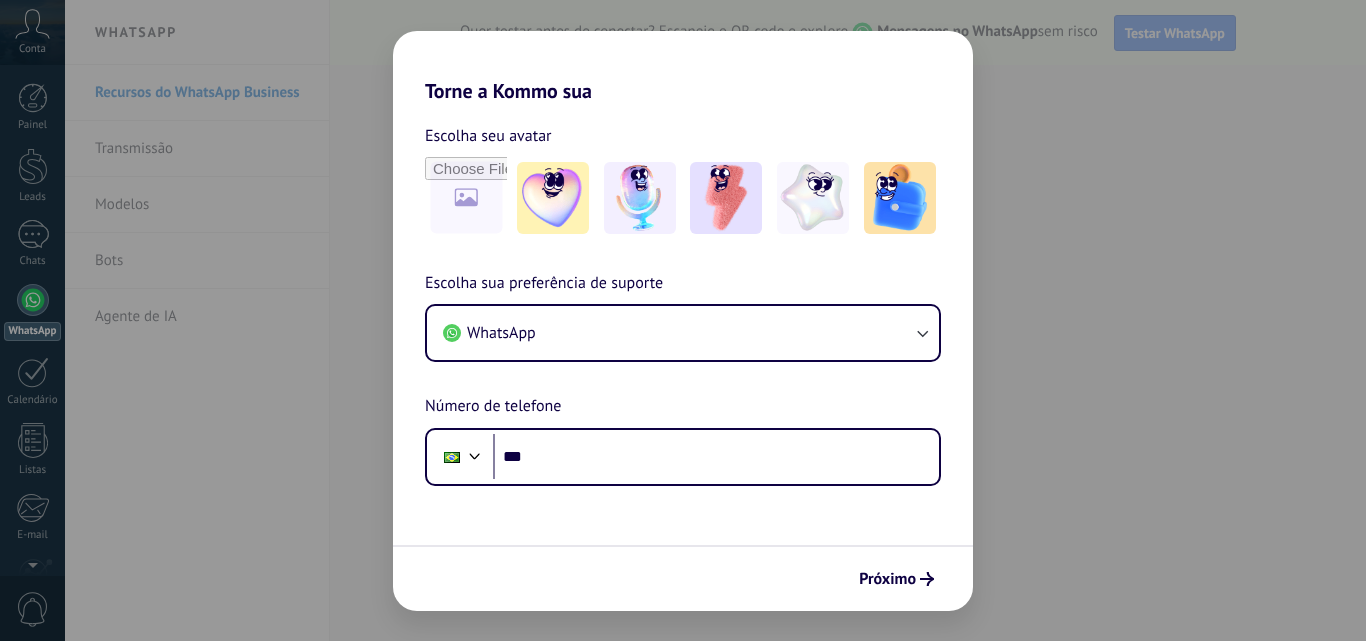 scroll, scrollTop: 0, scrollLeft: 0, axis: both 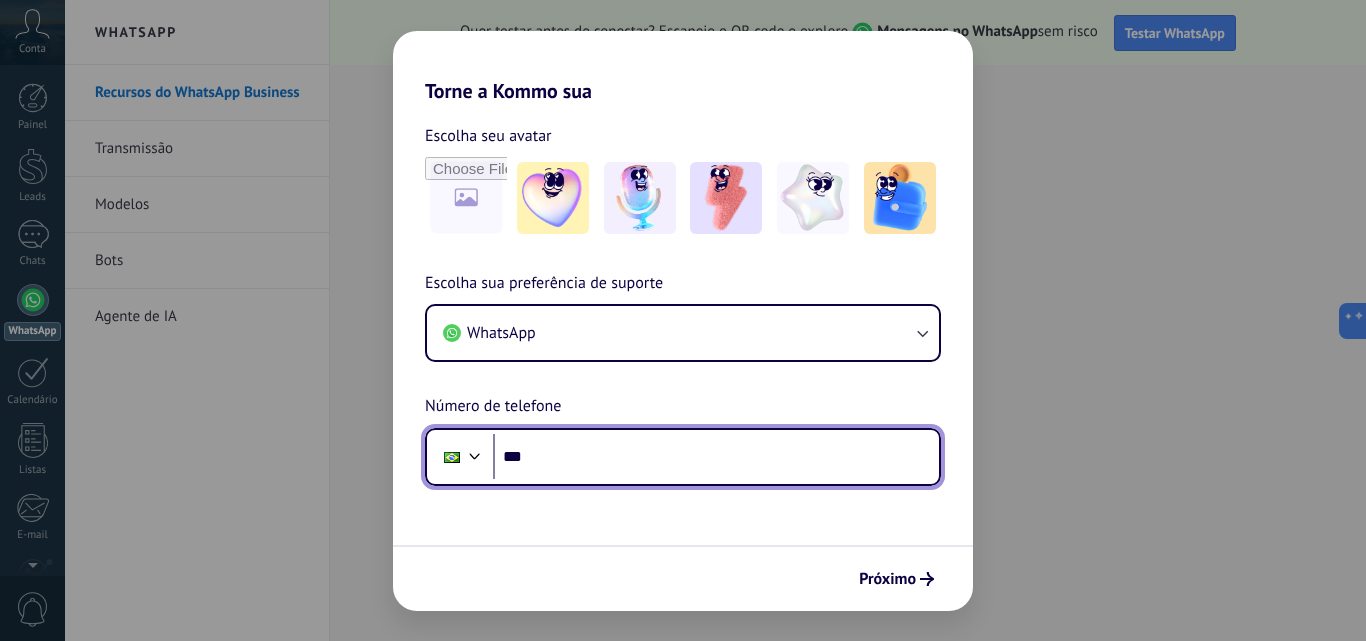 click on "***" at bounding box center (716, 457) 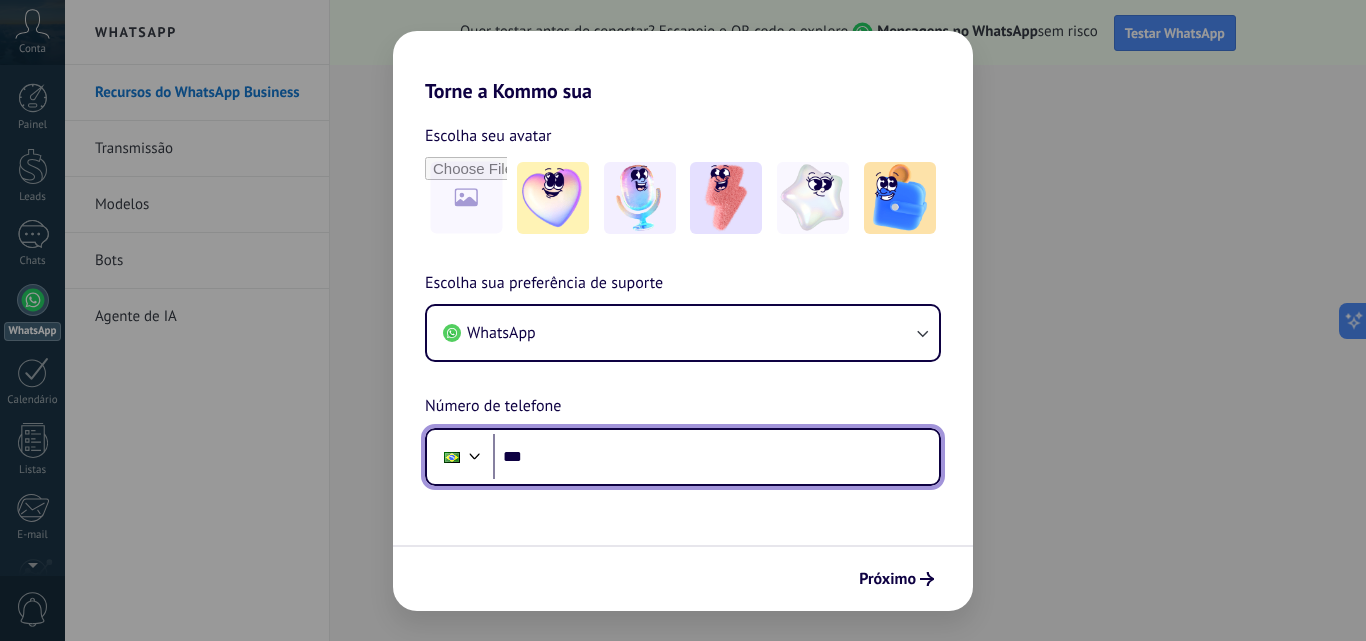 click on "***" at bounding box center [716, 457] 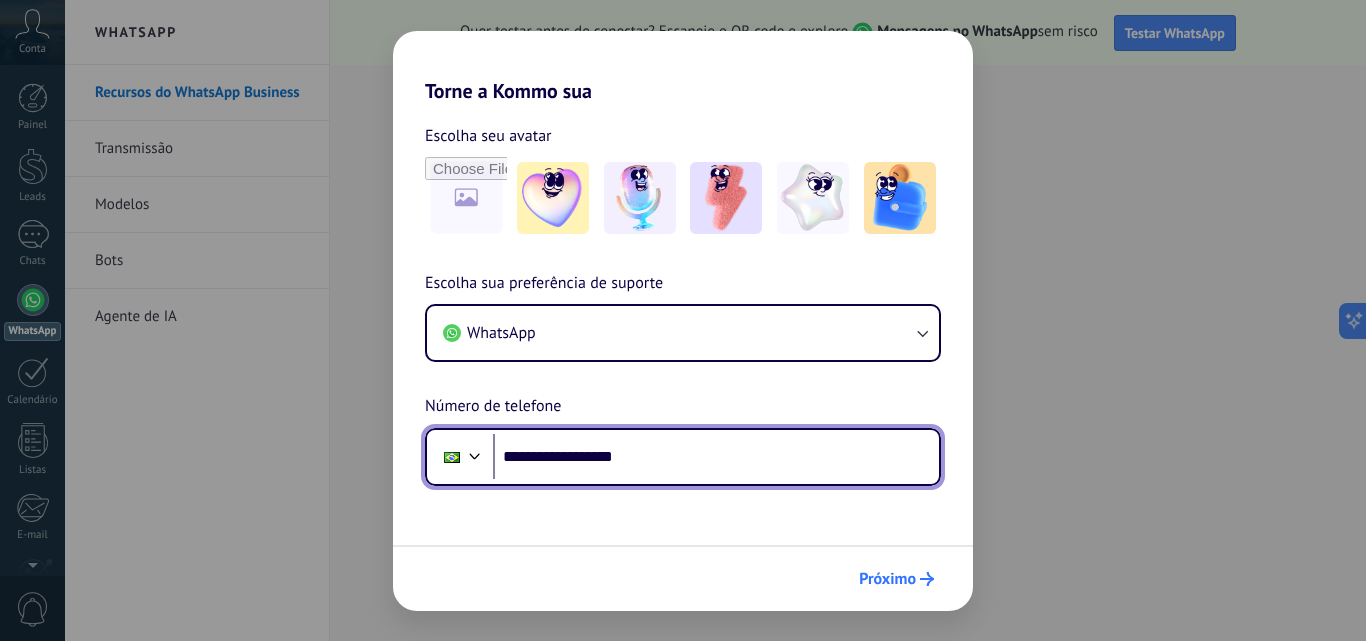 type on "**********" 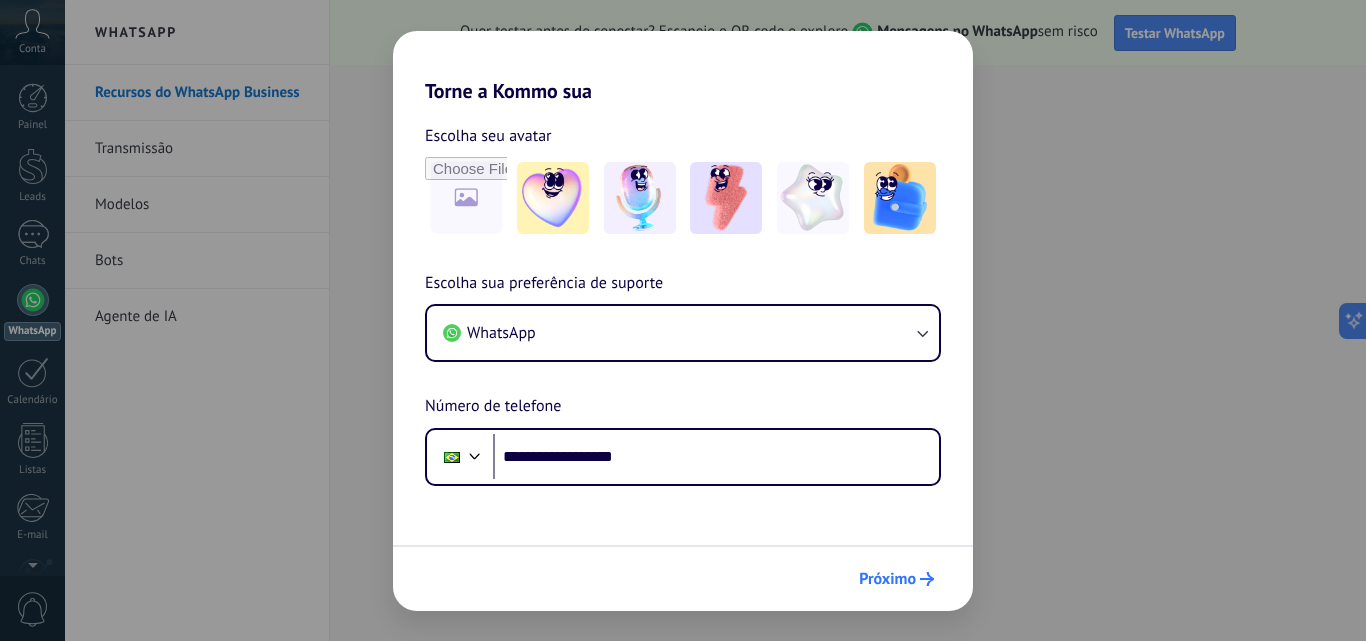click on "Próximo" at bounding box center (887, 579) 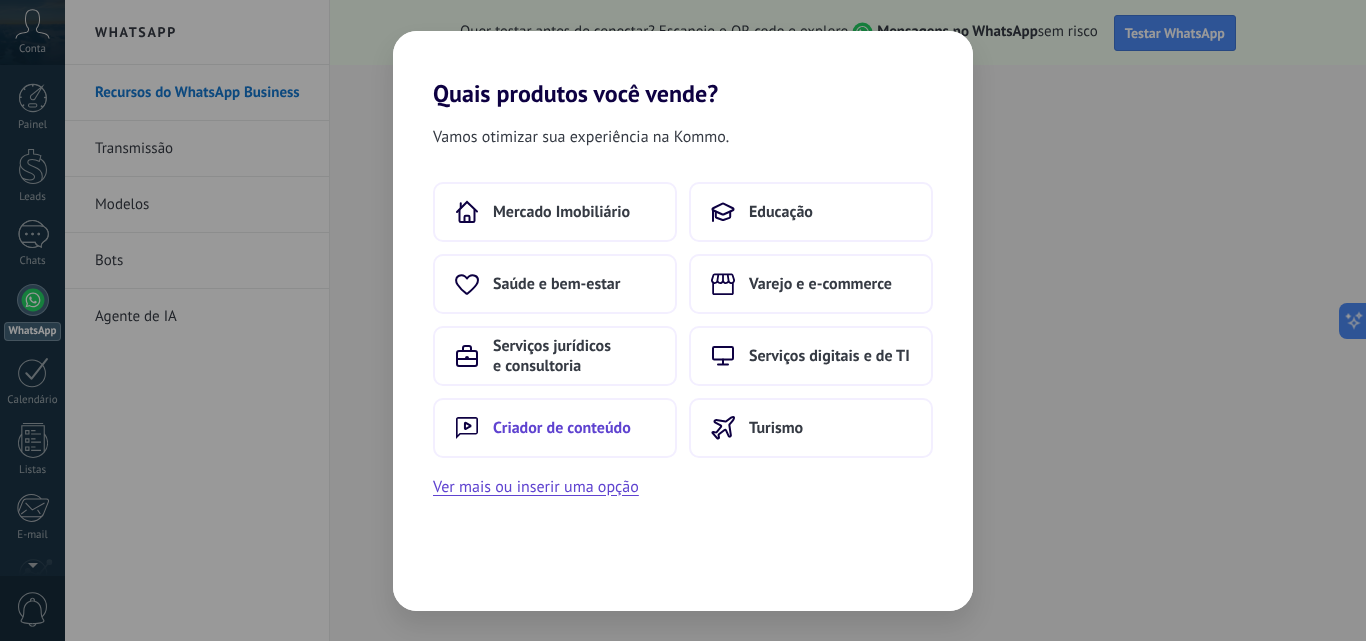 click on "Criador de conteúdo" at bounding box center [562, 428] 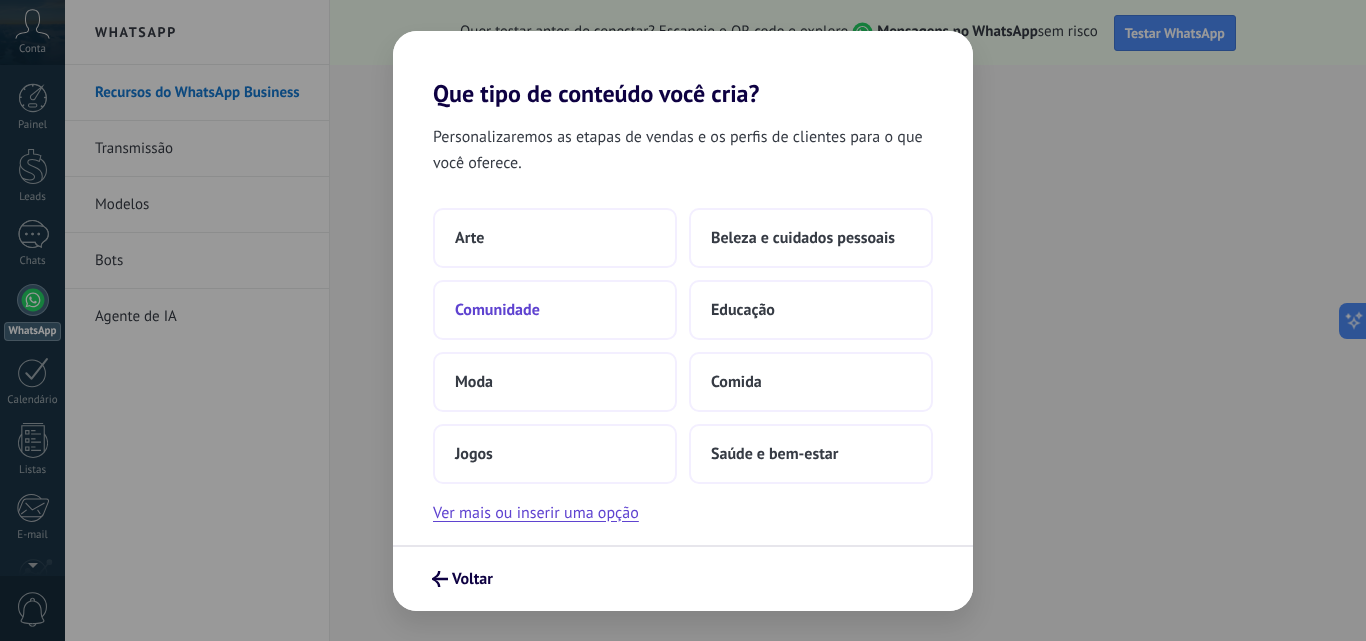 click on "Comunidade" at bounding box center (555, 310) 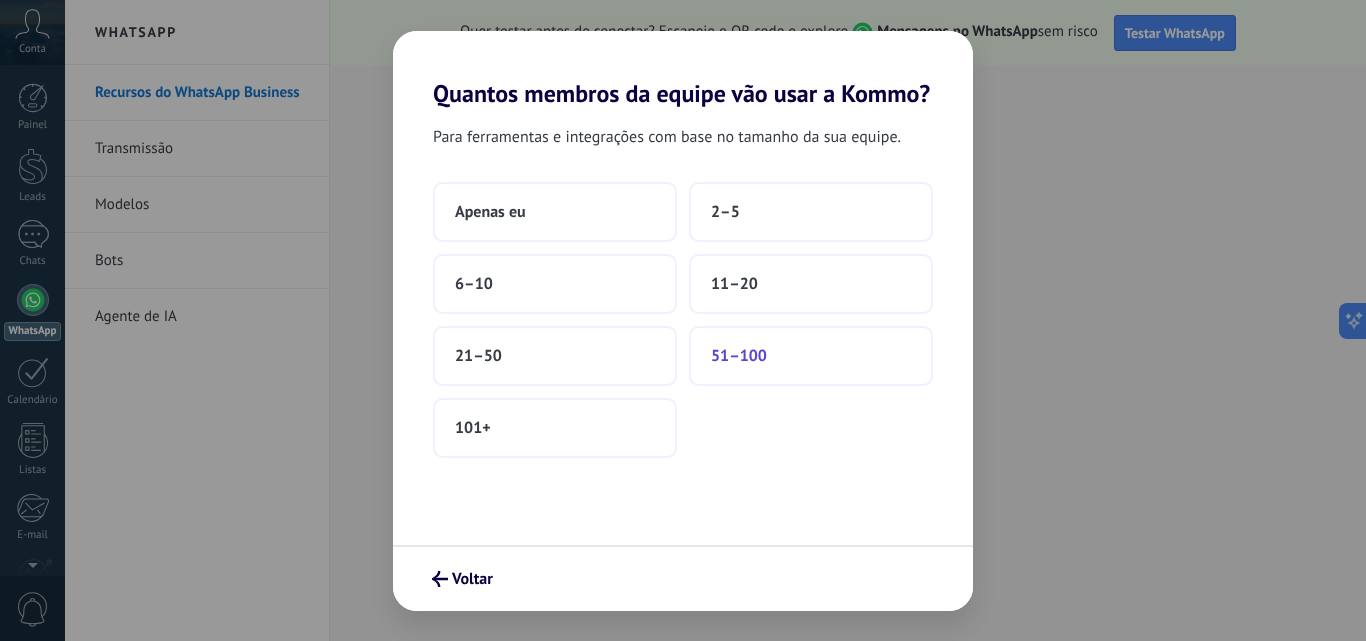 click on "51–100" at bounding box center [811, 356] 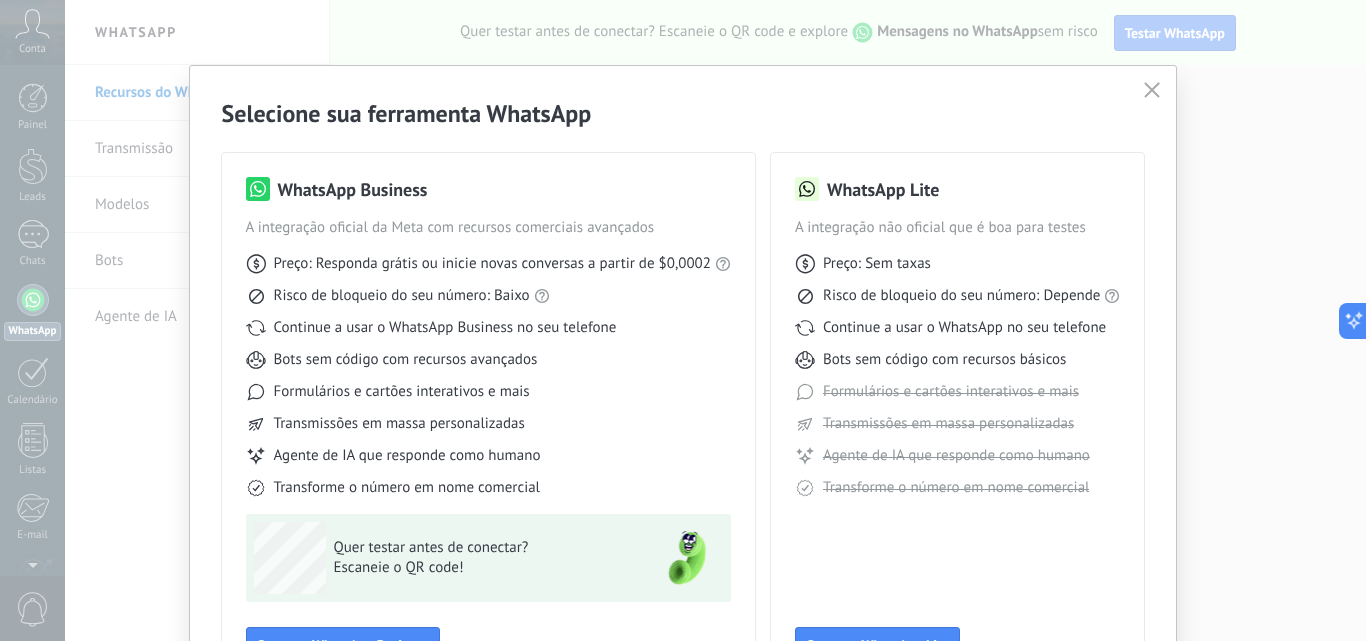 click 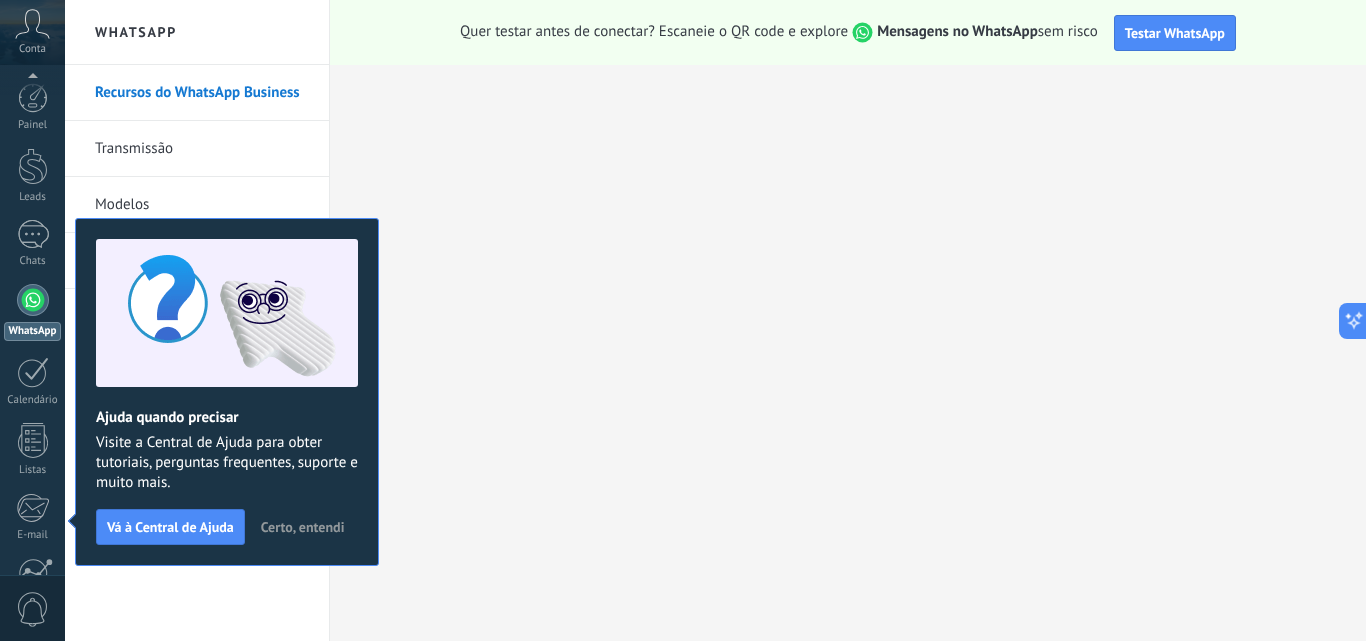 scroll, scrollTop: 191, scrollLeft: 0, axis: vertical 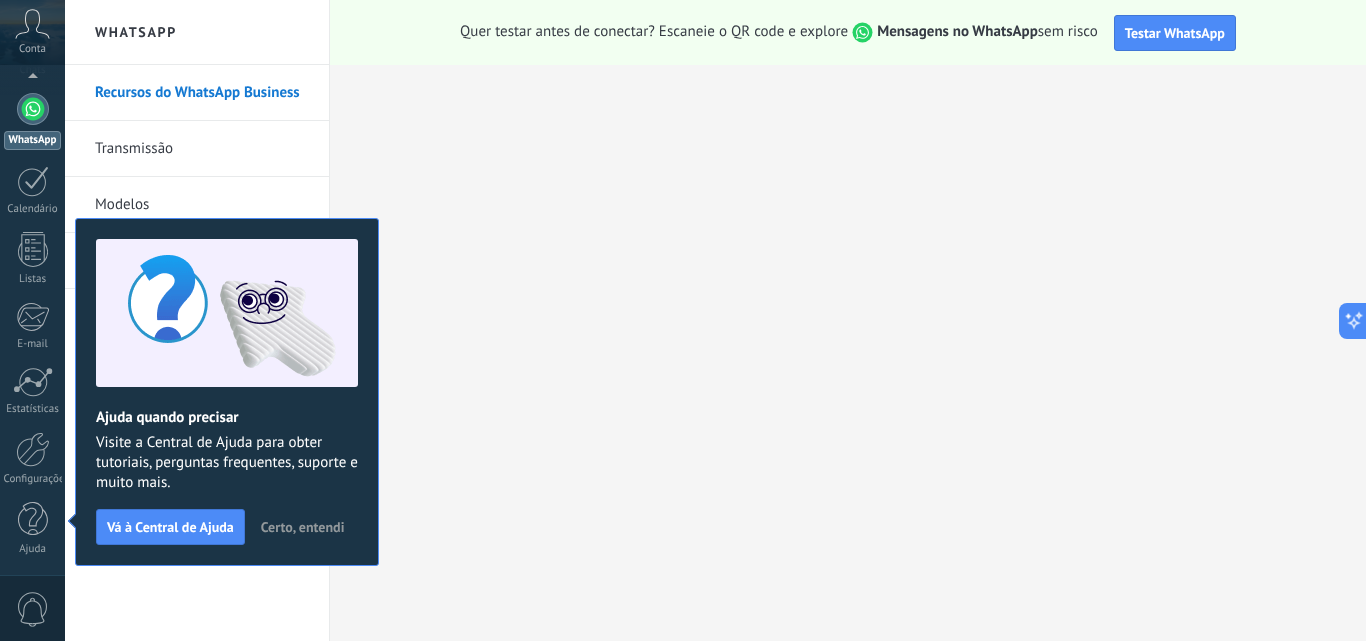 click on "Certo, entendi" at bounding box center (303, 527) 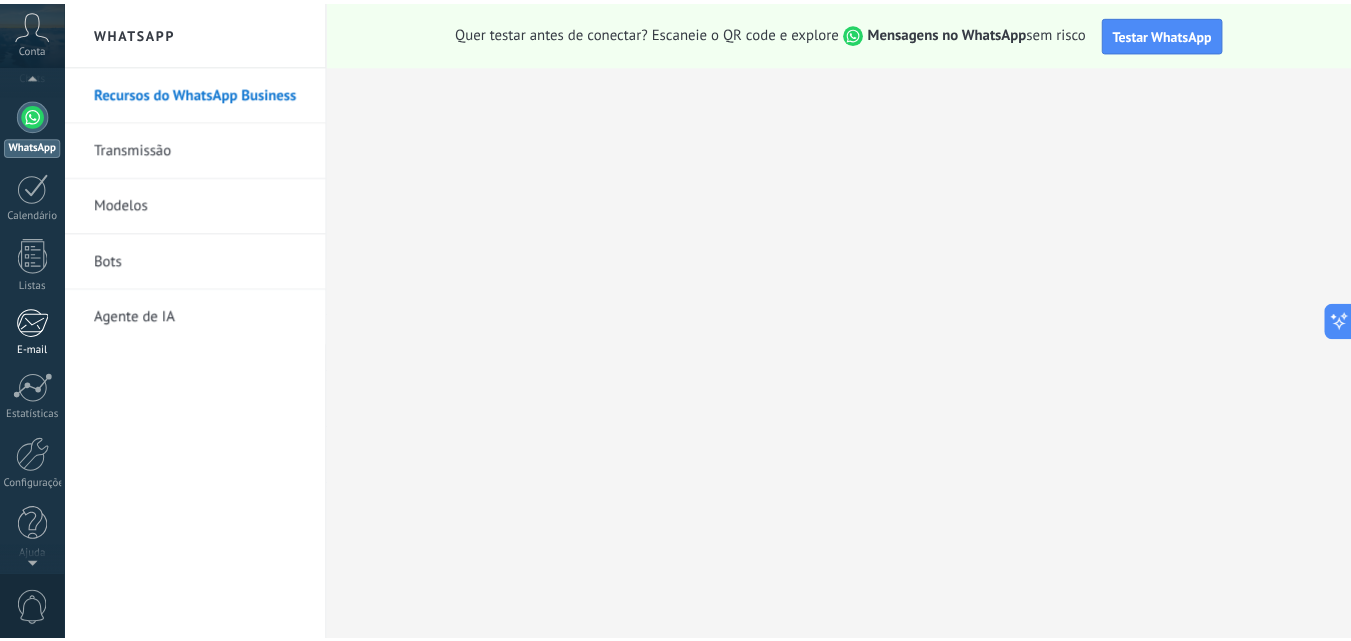 scroll, scrollTop: 179, scrollLeft: 0, axis: vertical 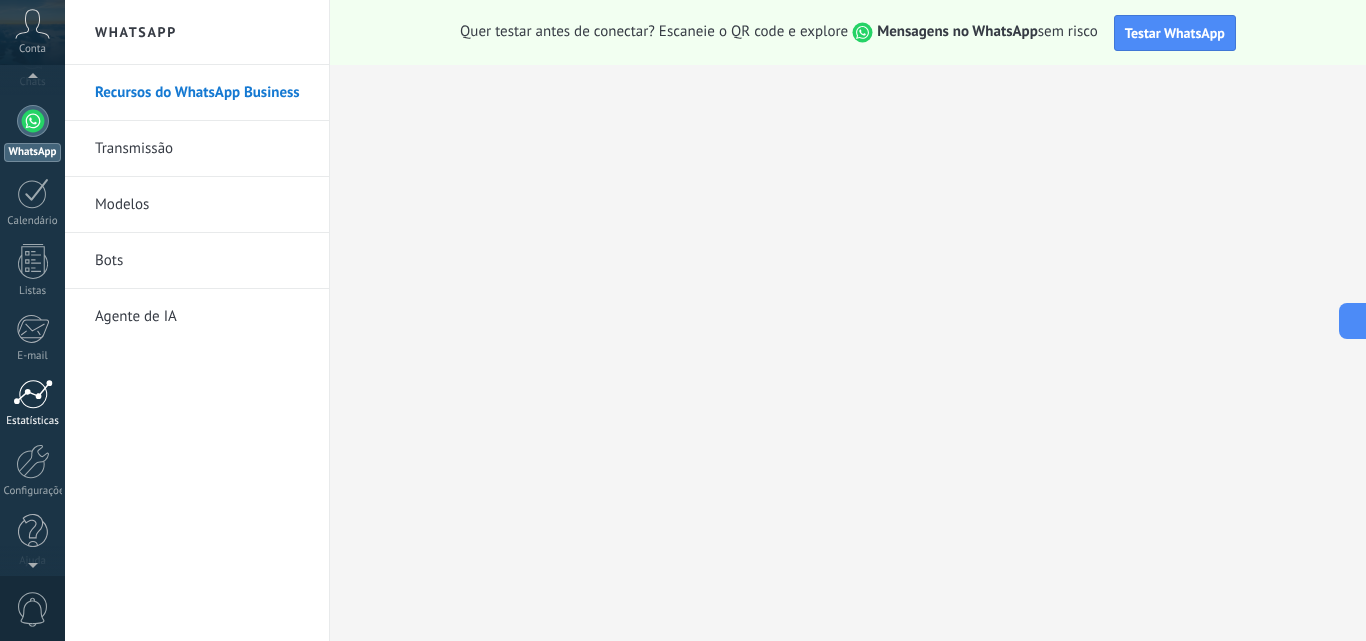click at bounding box center [33, 394] 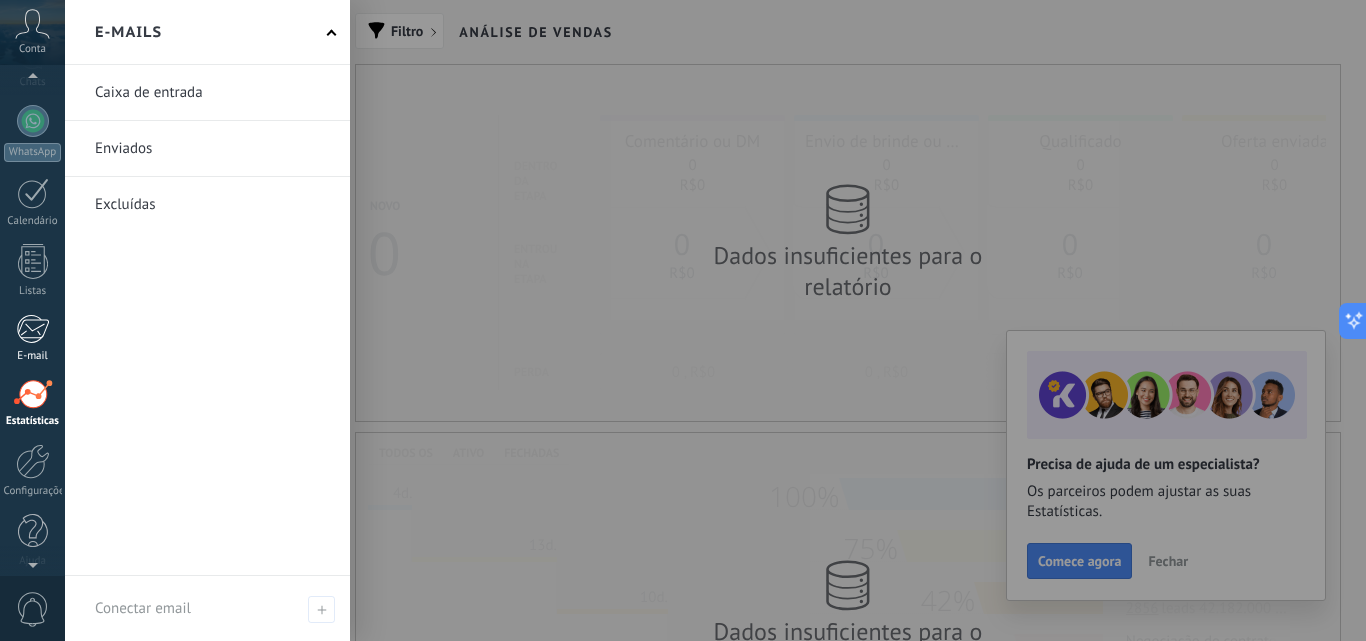 click on "E-mail" at bounding box center [32, 338] 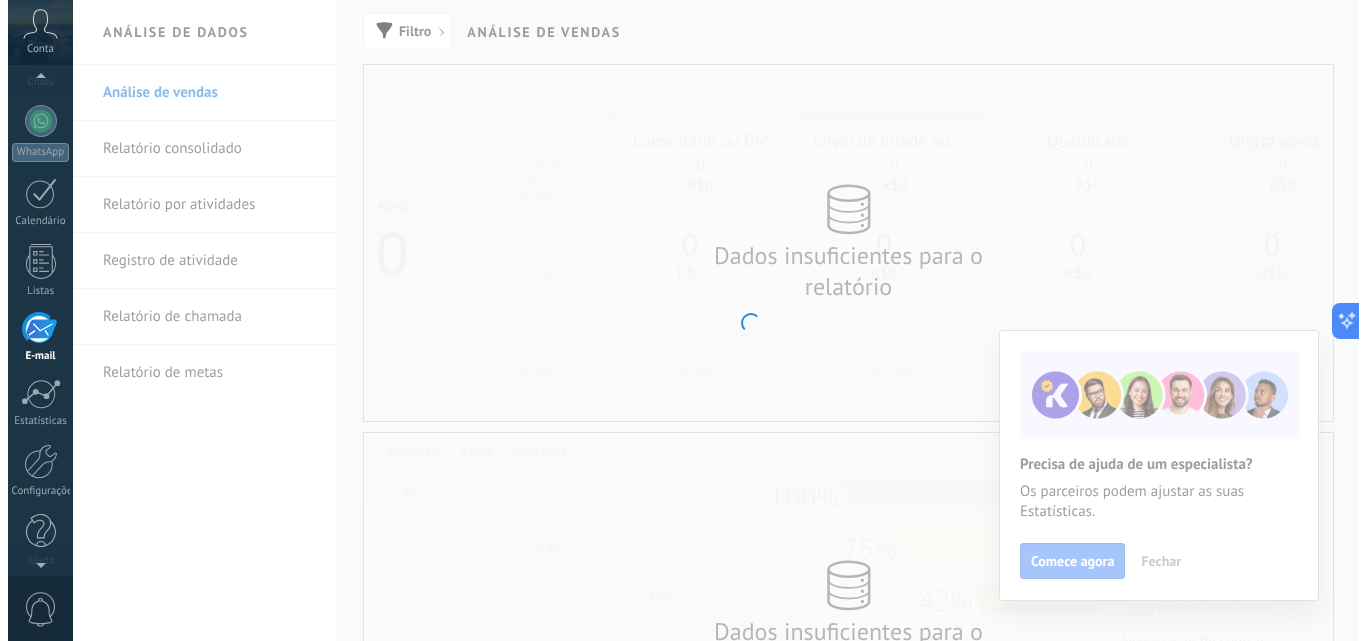scroll, scrollTop: 191, scrollLeft: 0, axis: vertical 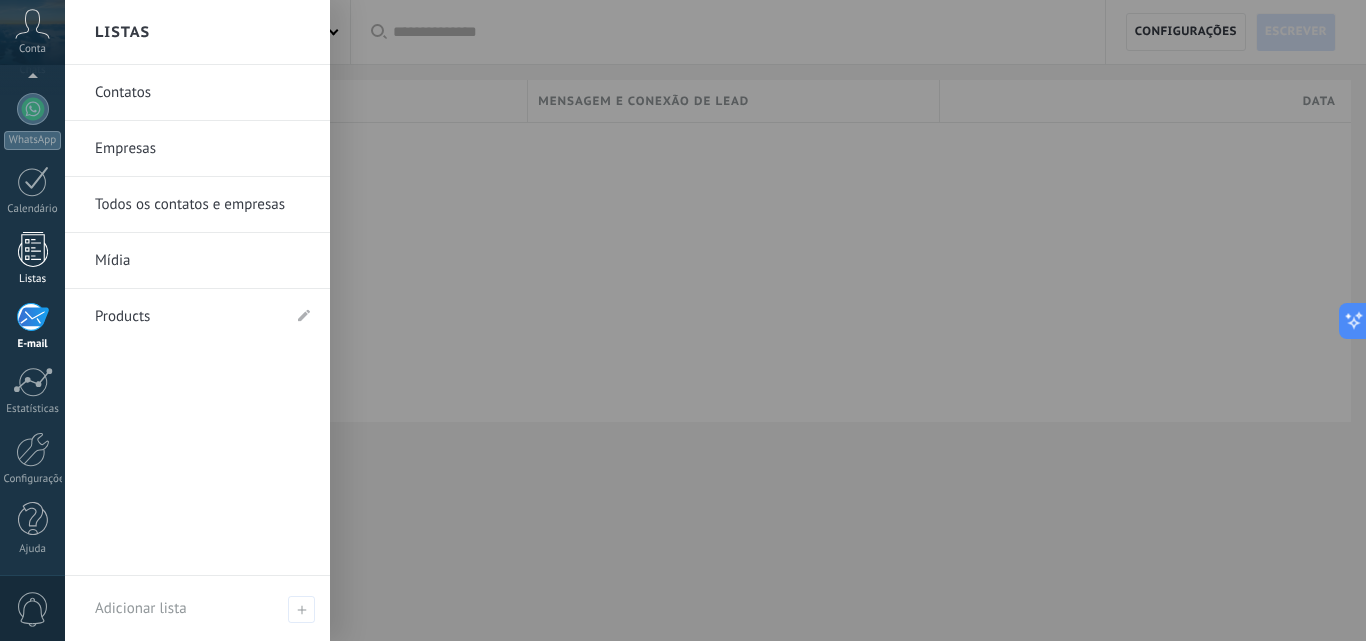 click at bounding box center (33, 249) 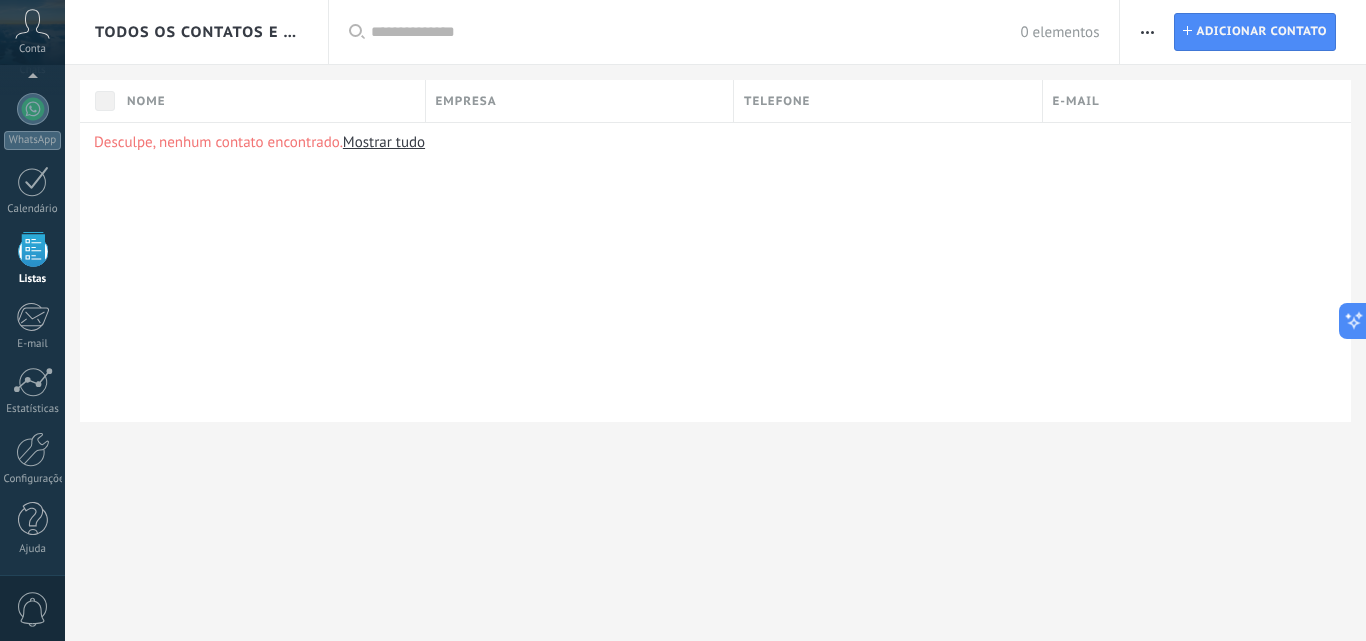 scroll, scrollTop: 124, scrollLeft: 0, axis: vertical 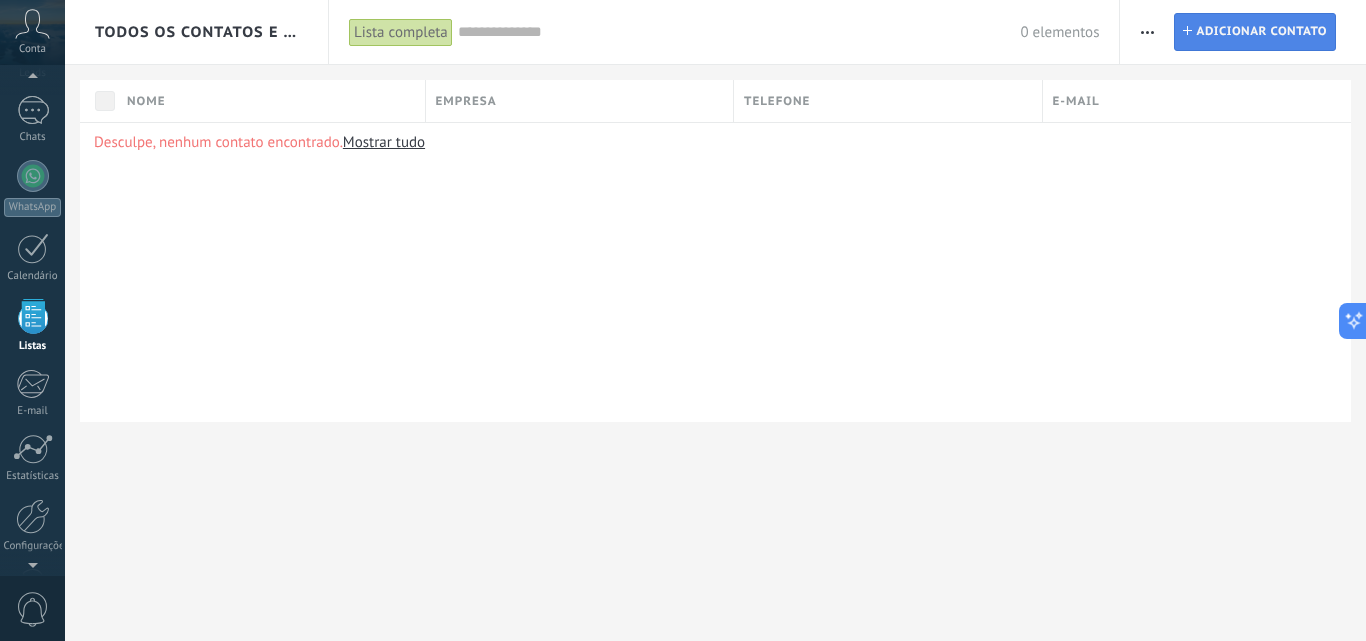 click on "Adicionar contato" at bounding box center (1261, 32) 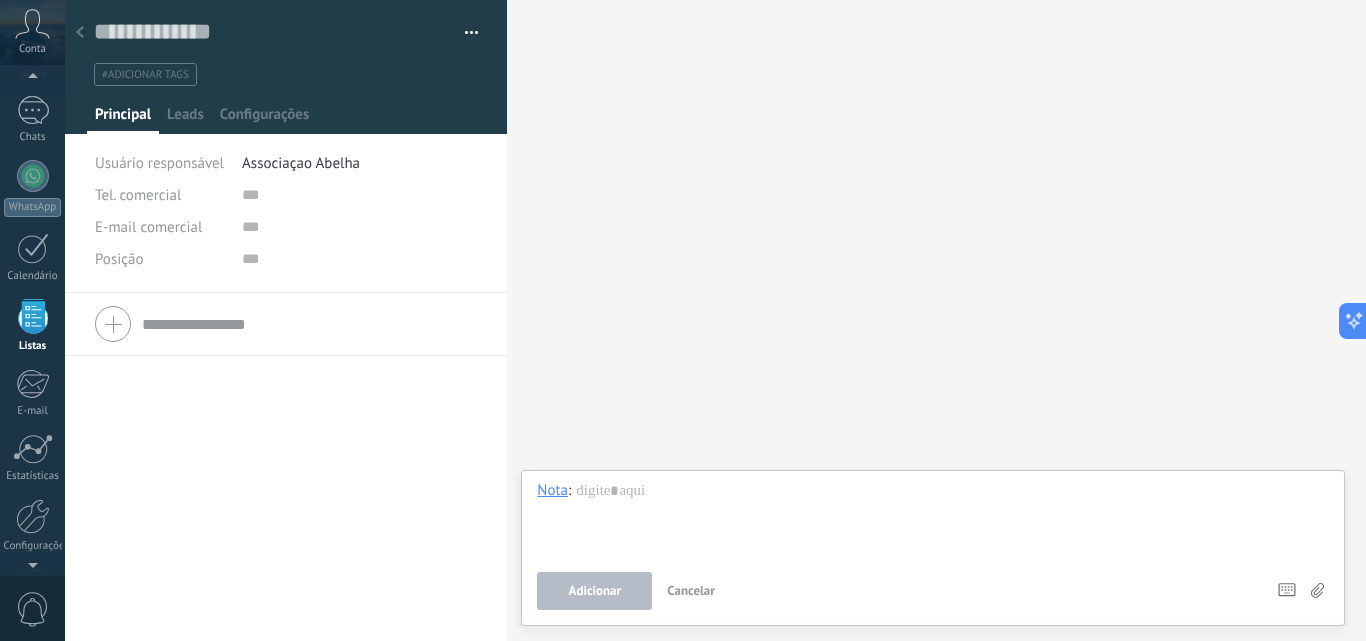 click at bounding box center (80, 33) 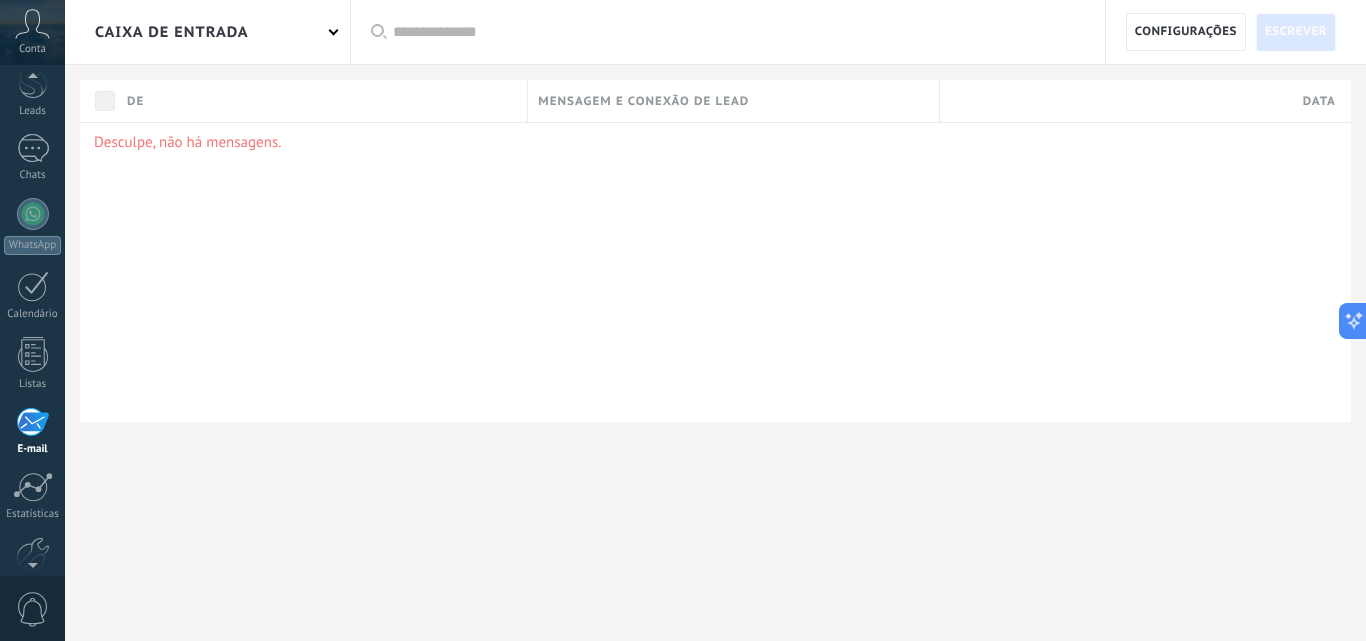 scroll, scrollTop: 74, scrollLeft: 0, axis: vertical 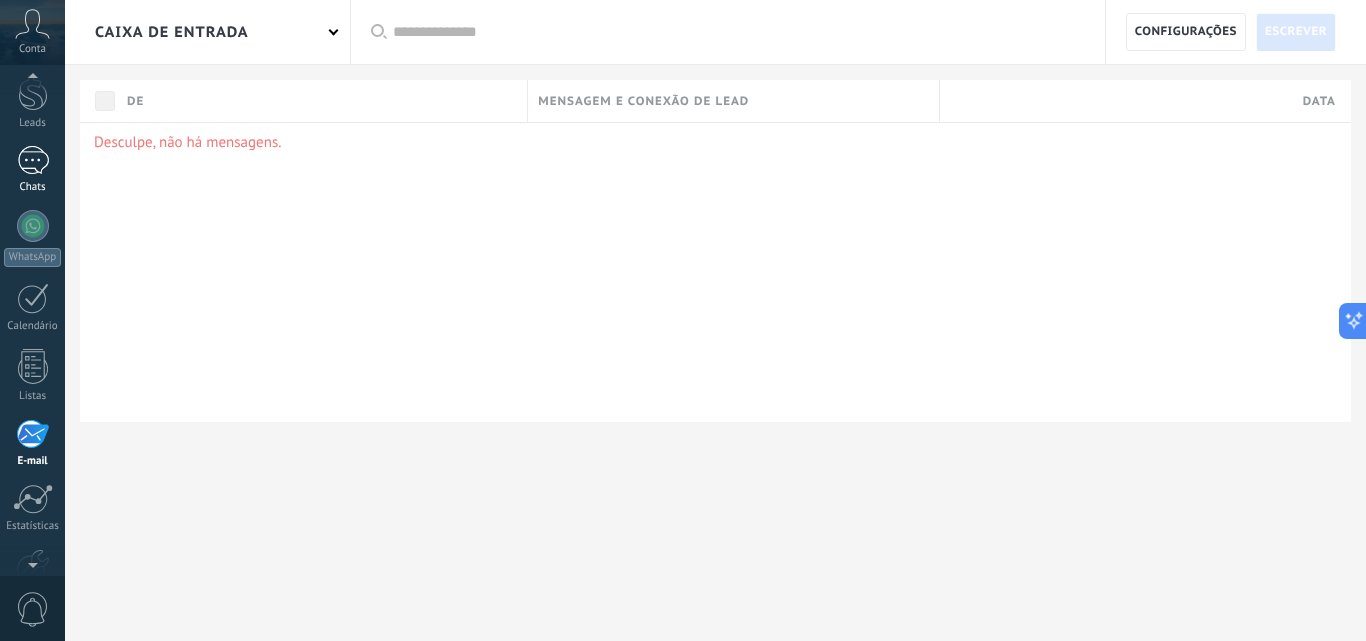 click at bounding box center [33, 160] 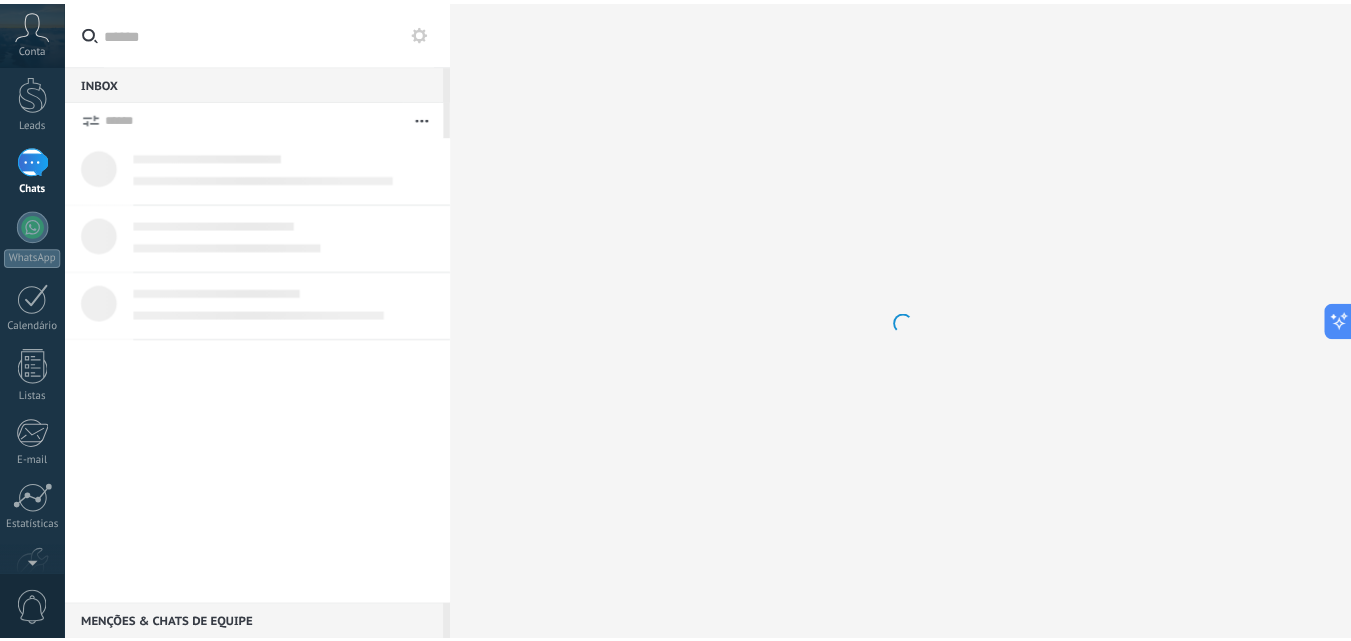 scroll, scrollTop: 0, scrollLeft: 0, axis: both 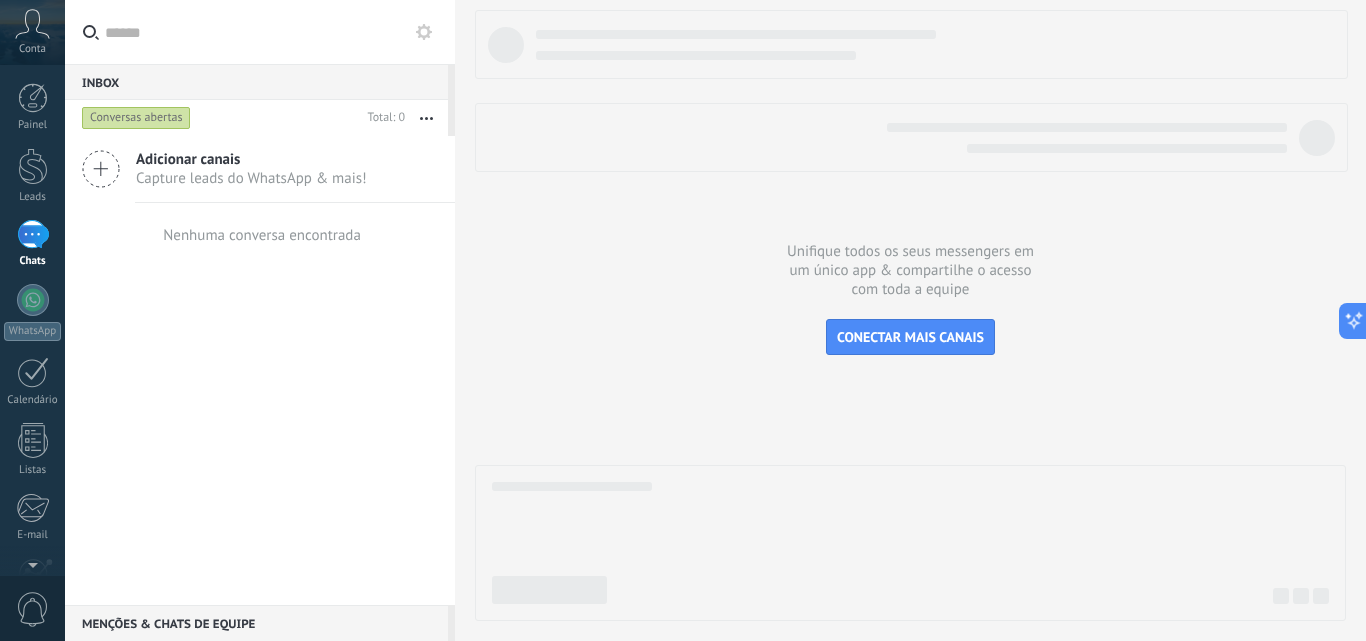 click at bounding box center [910, 315] 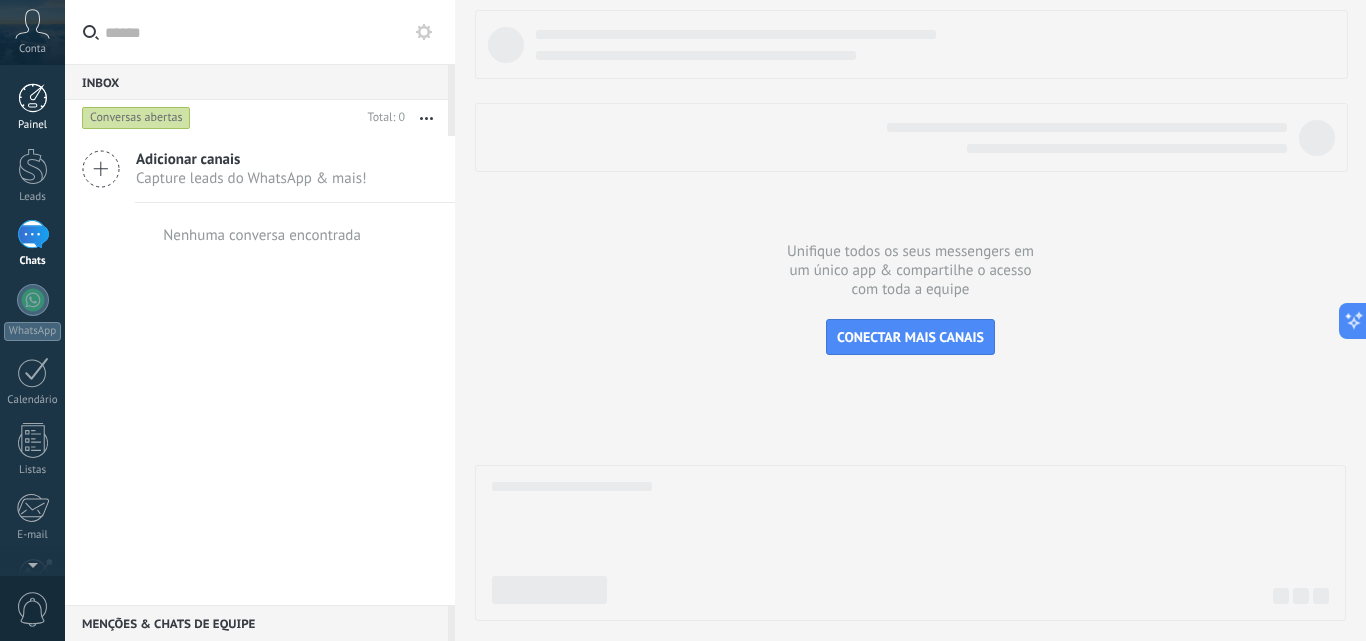 click on "Painel" at bounding box center [32, 107] 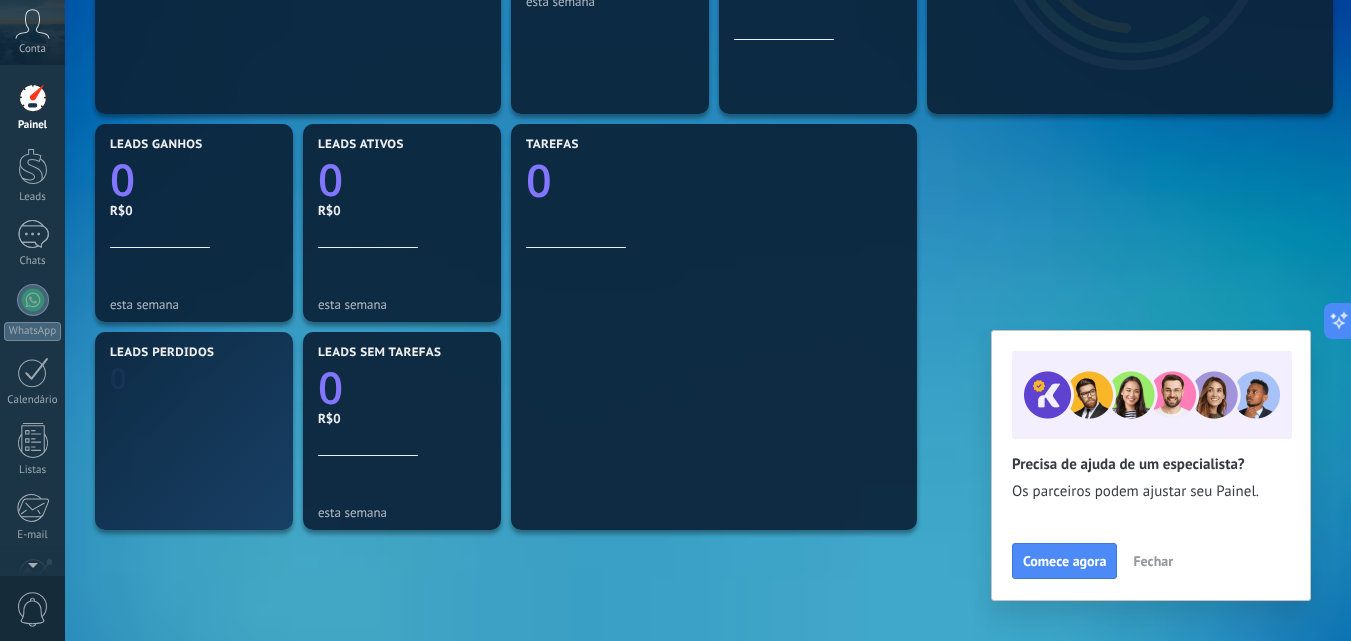 scroll, scrollTop: 555, scrollLeft: 0, axis: vertical 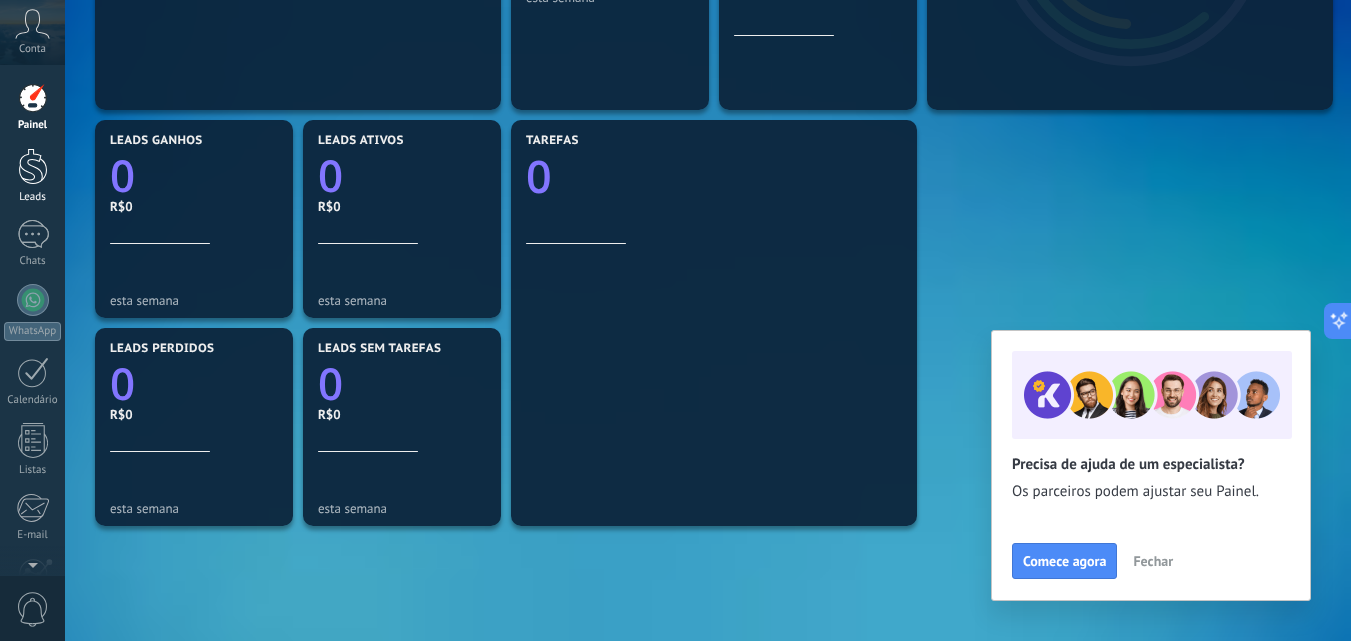 click at bounding box center (33, 166) 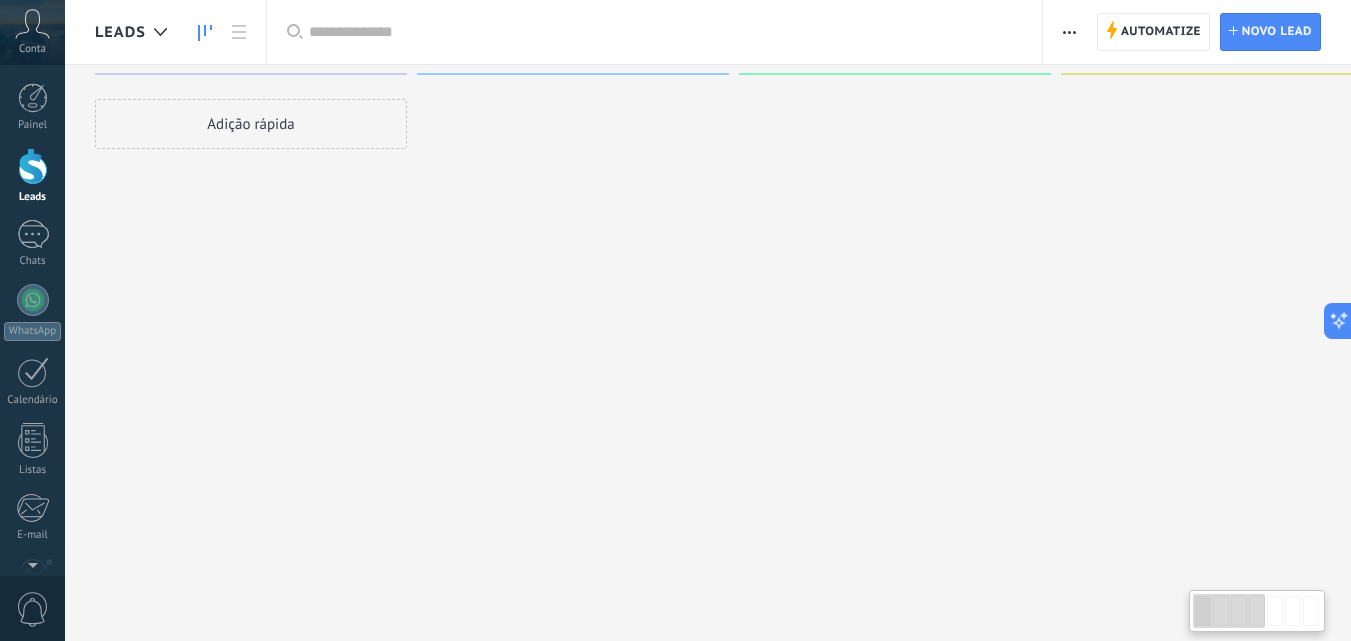 scroll, scrollTop: 0, scrollLeft: 0, axis: both 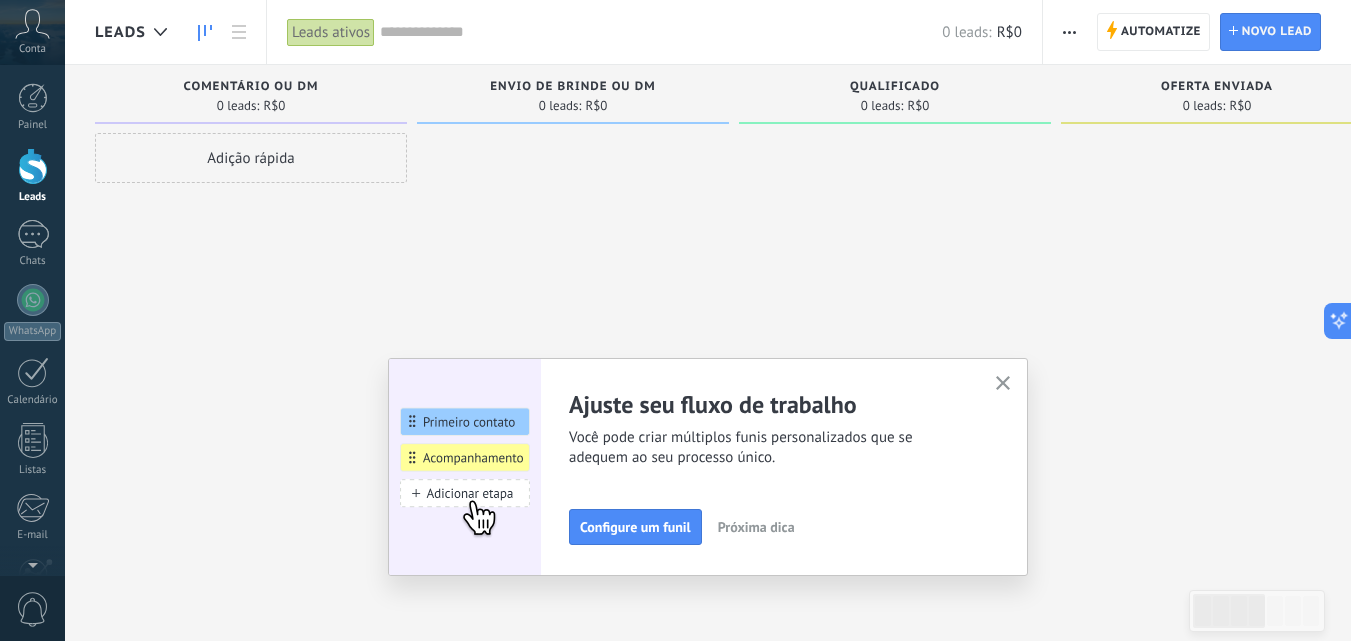 click 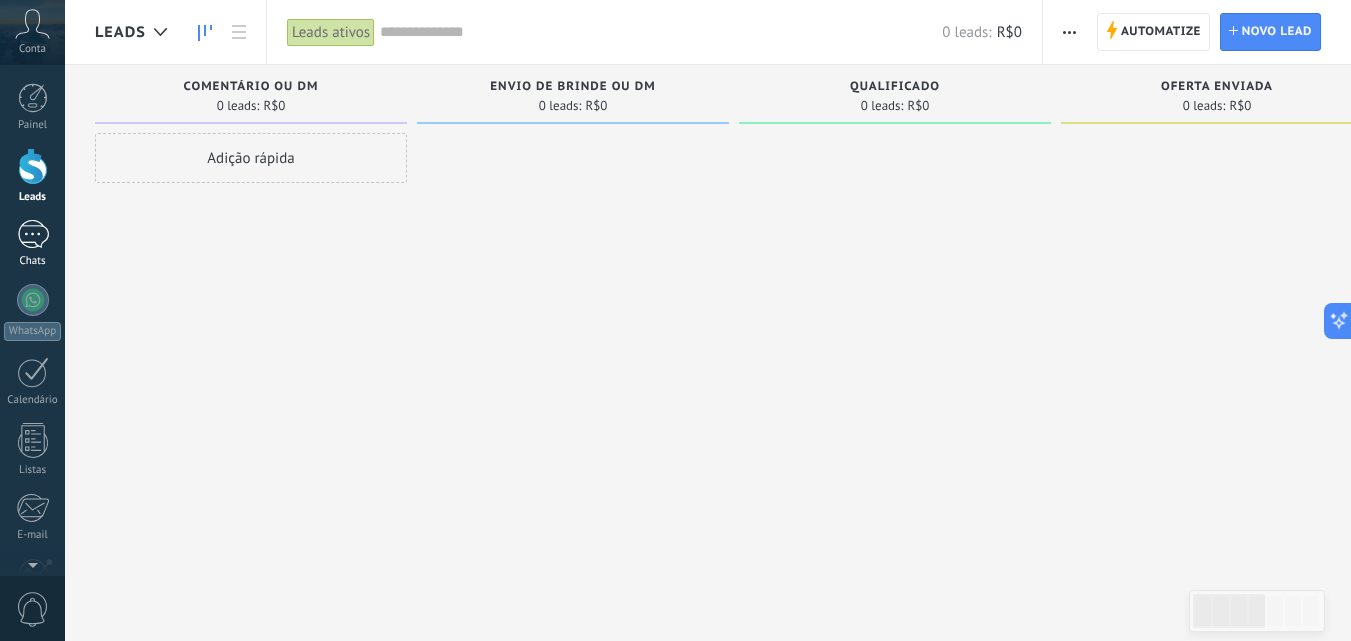 click at bounding box center [33, 234] 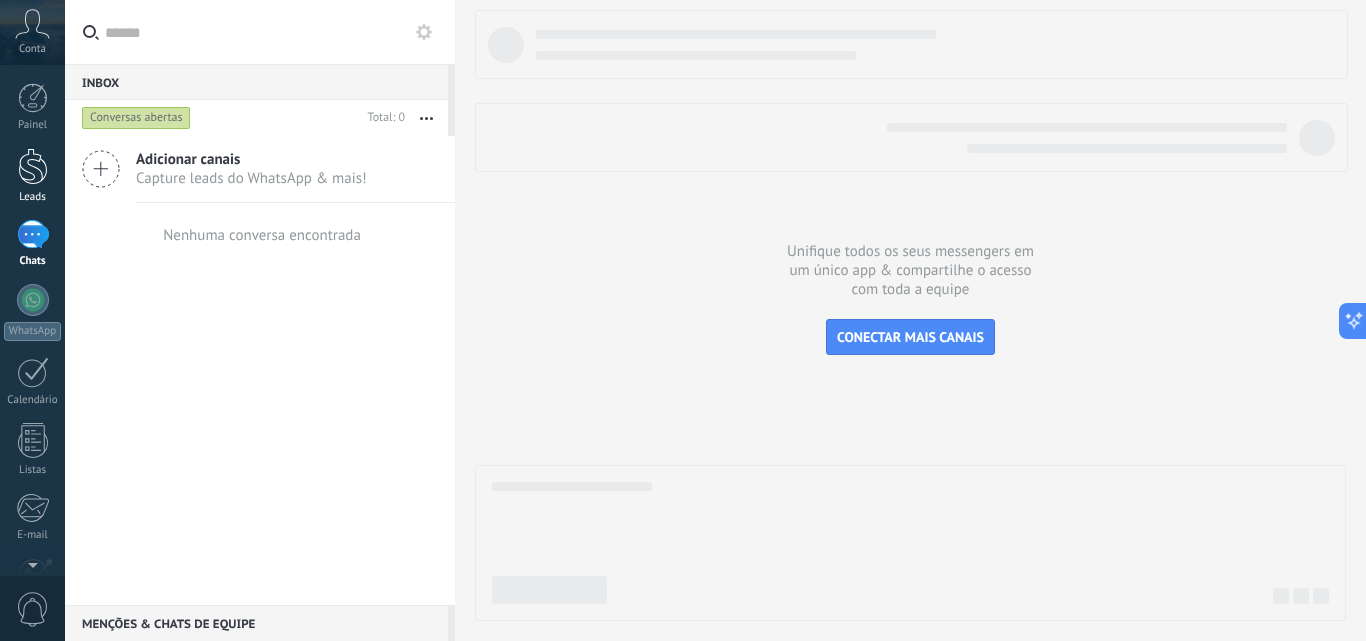 click at bounding box center [33, 166] 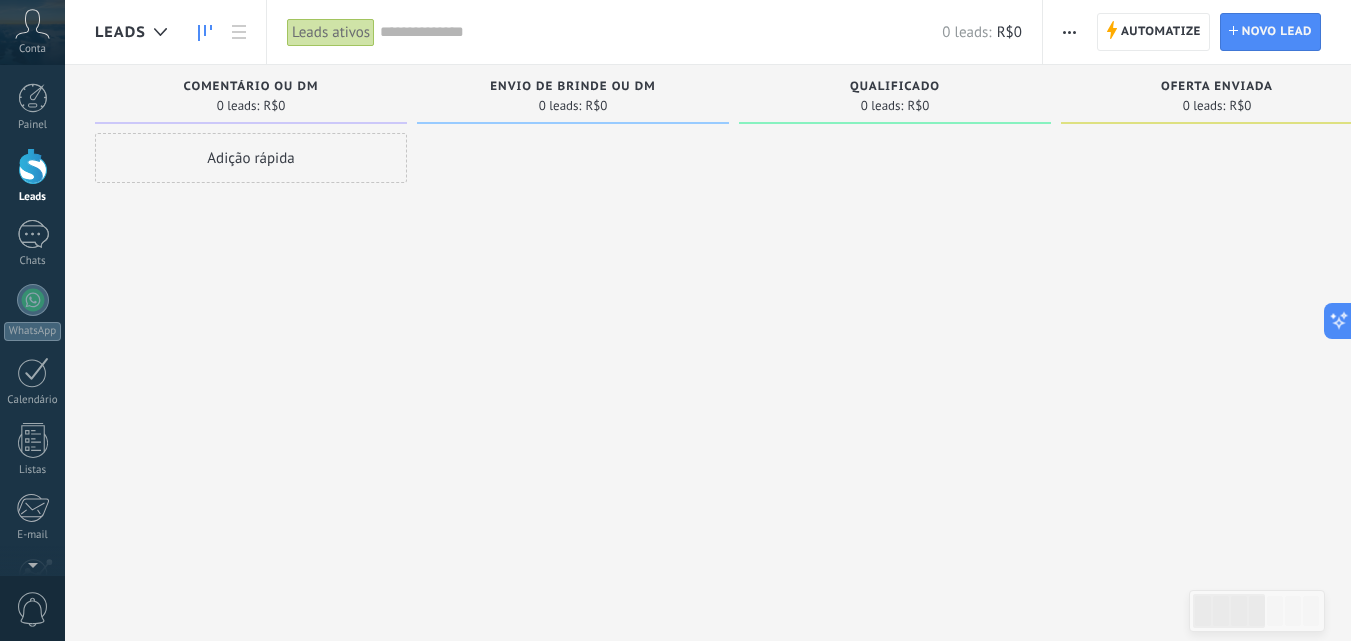 click on "Conta" at bounding box center [32, 32] 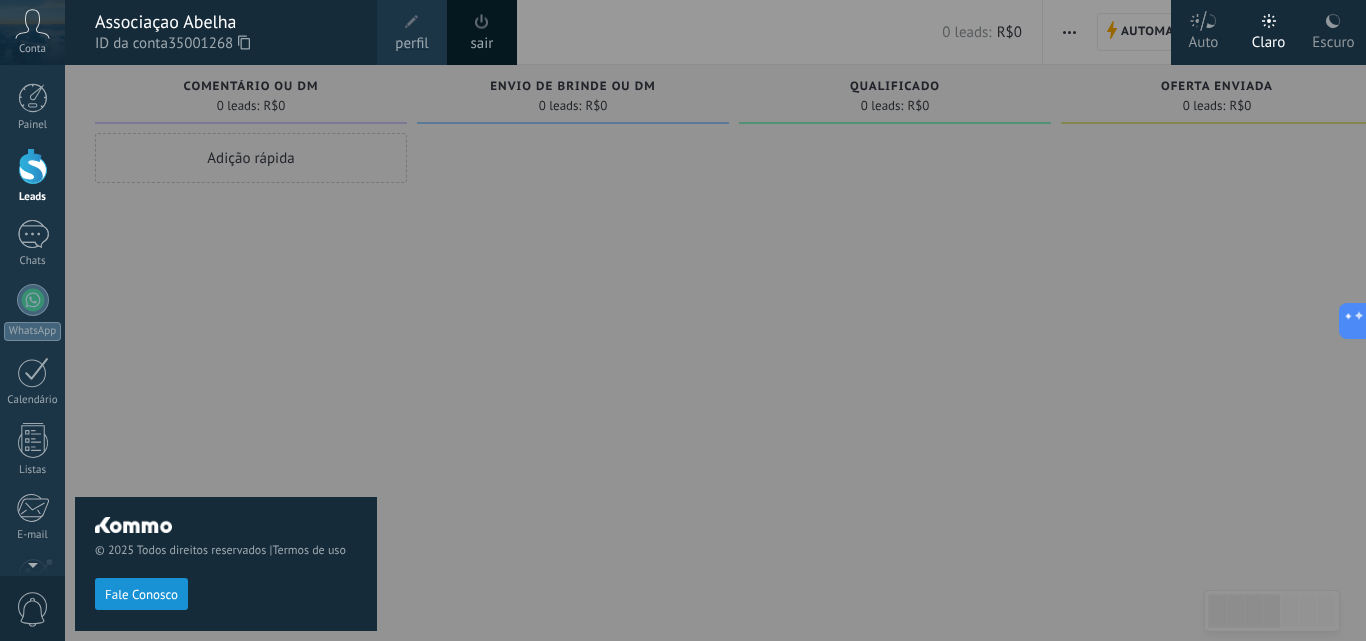 click on "© 2025 Todos direitos reservados |  Termos de uso
Fale Conosco" at bounding box center [226, 353] 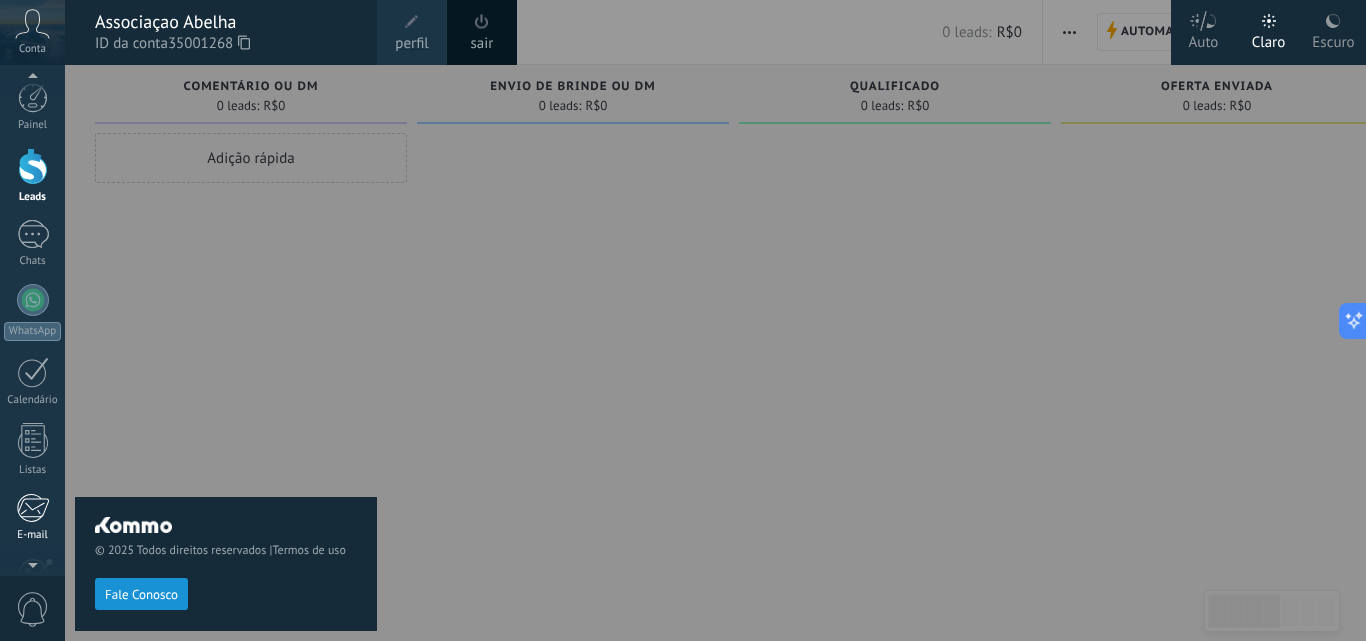 click at bounding box center [32, 508] 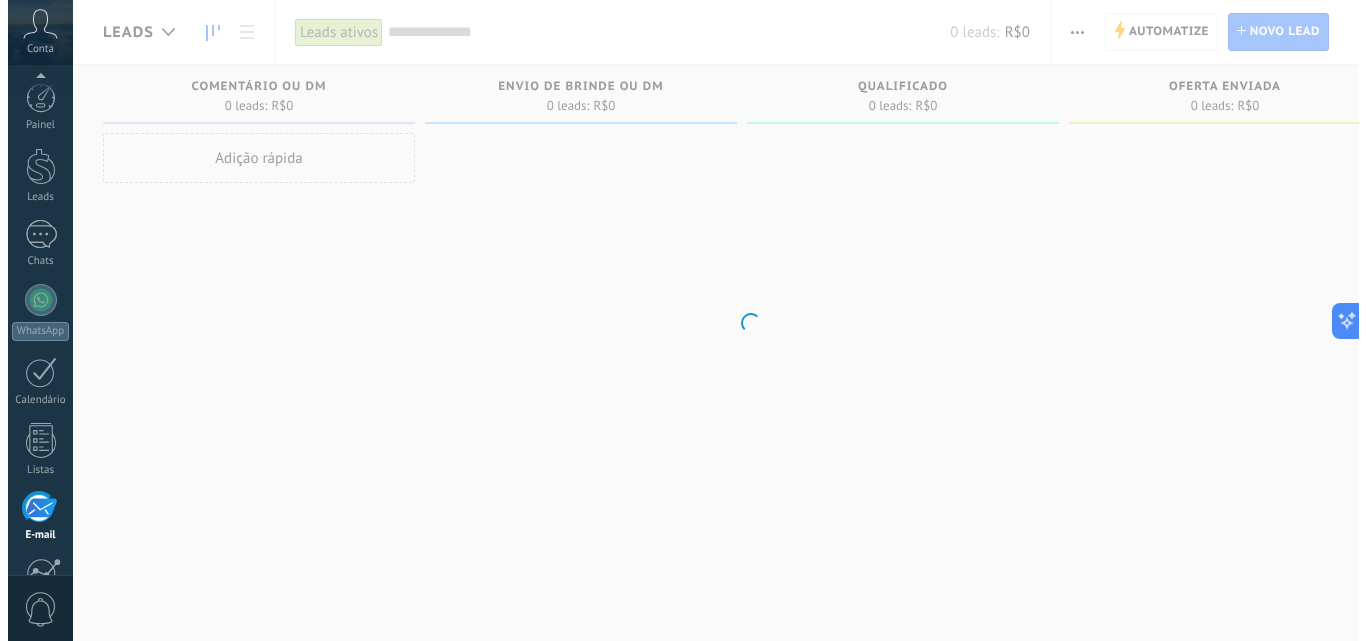 scroll, scrollTop: 191, scrollLeft: 0, axis: vertical 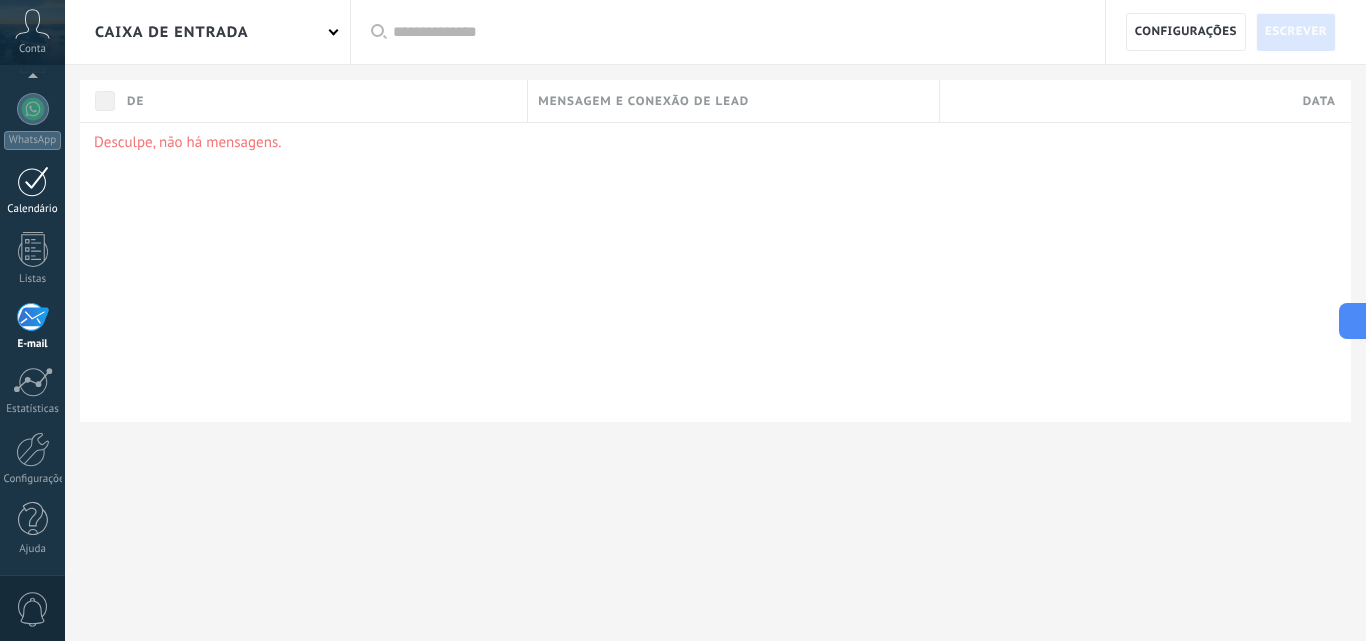click on "Calendário" at bounding box center [32, 191] 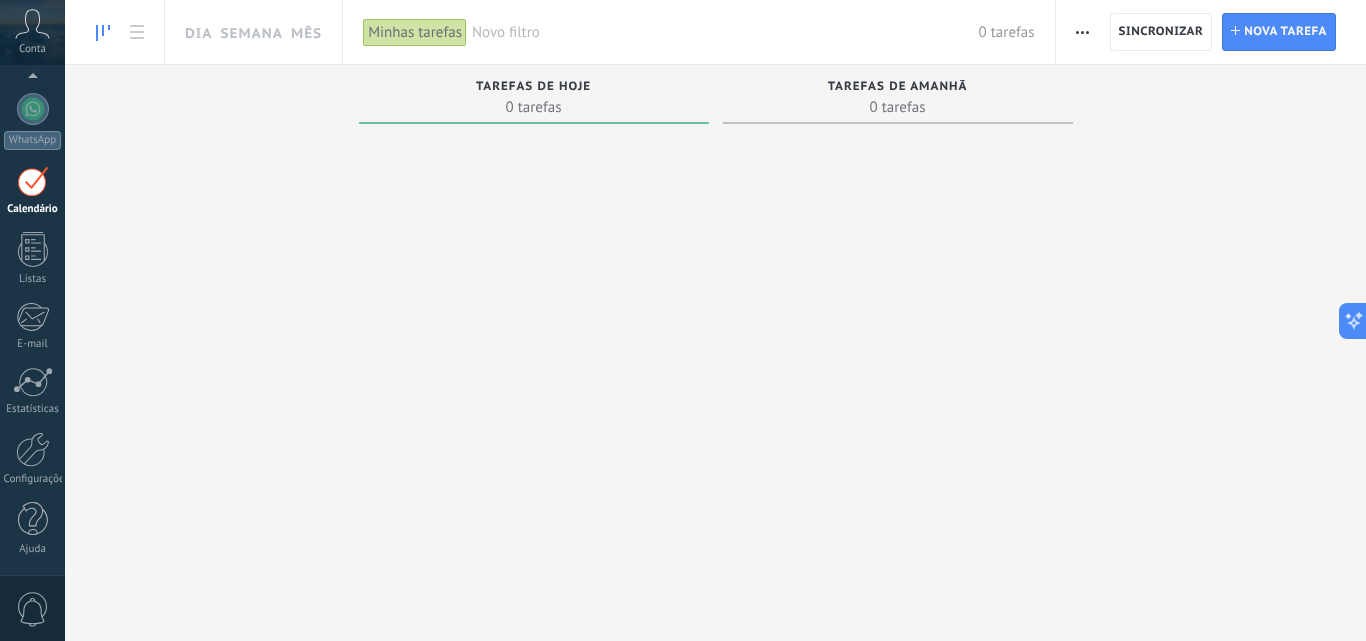 scroll, scrollTop: 58, scrollLeft: 0, axis: vertical 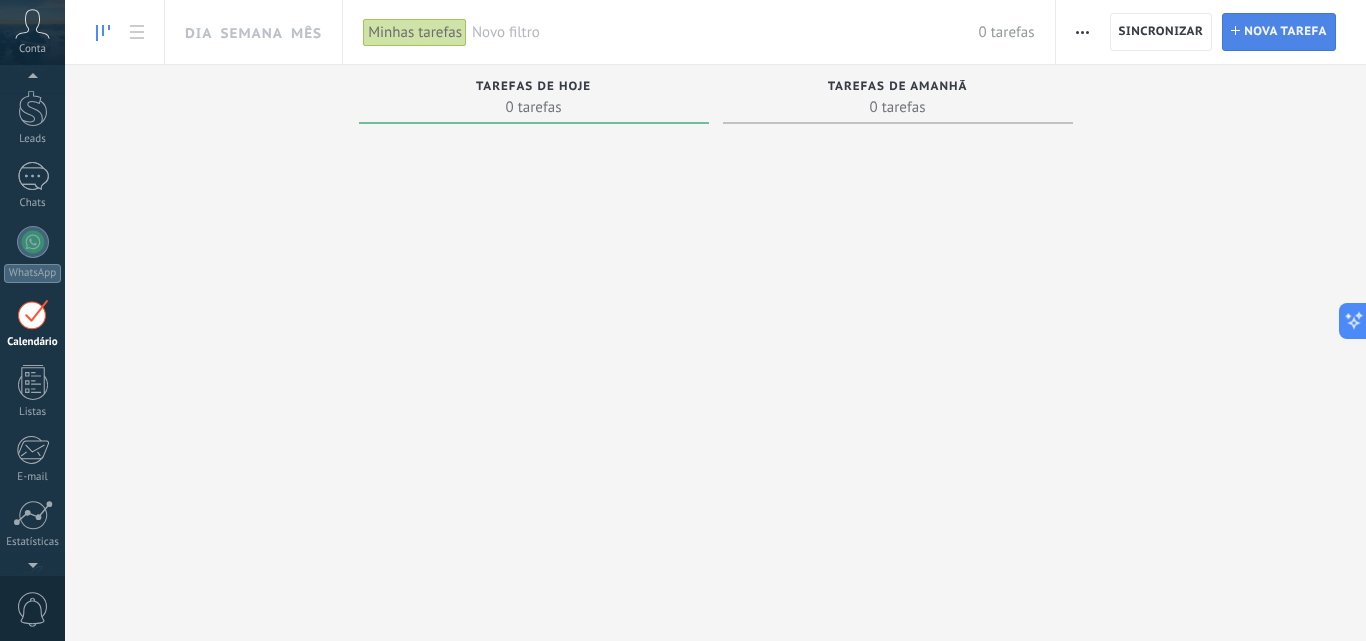 click on "Nova tarefa" at bounding box center [1285, 32] 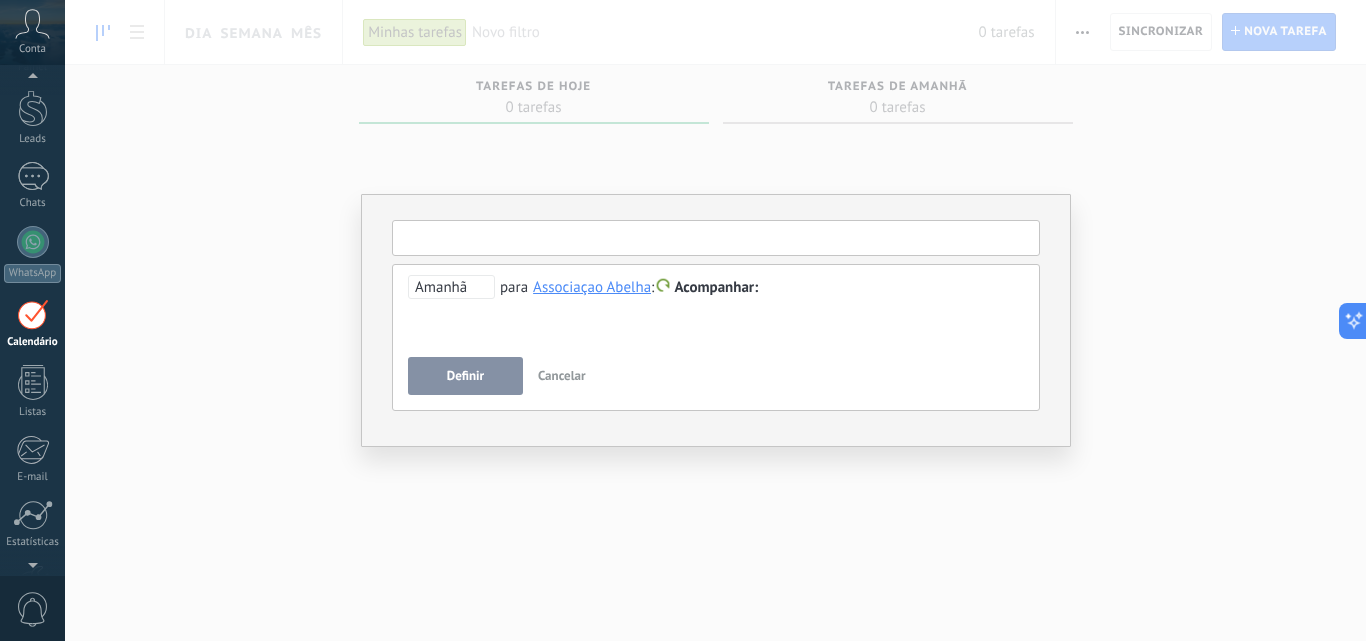 click at bounding box center (716, 238) 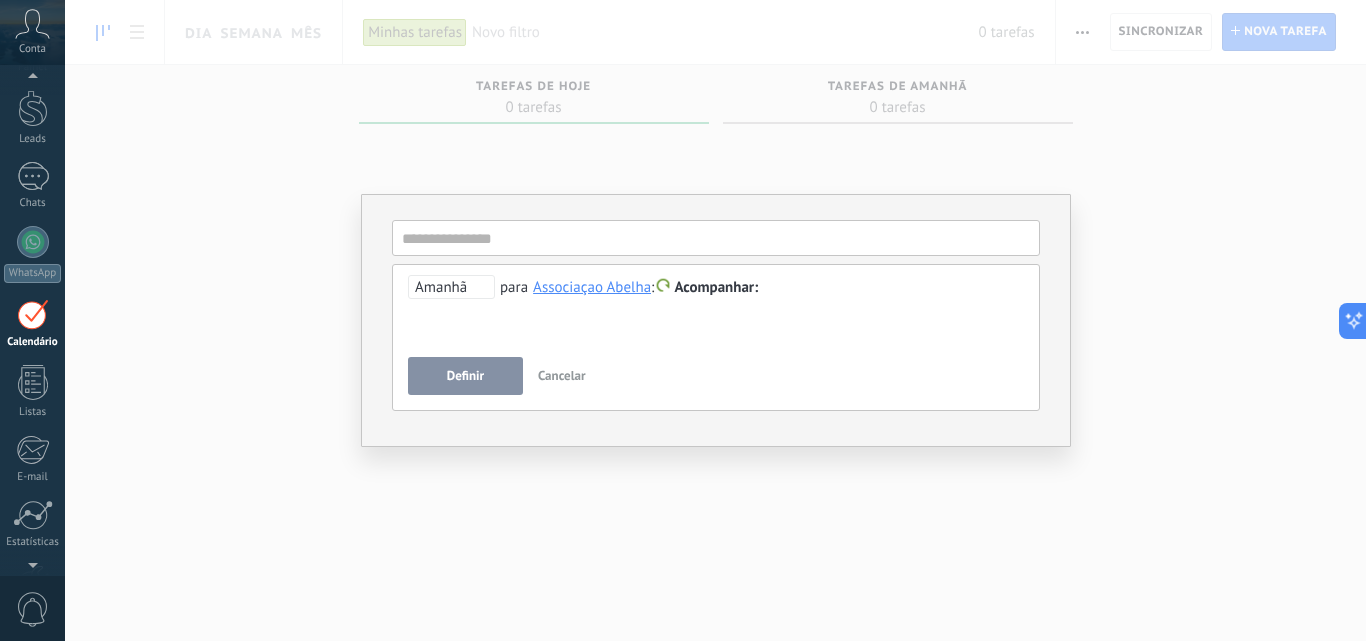 click at bounding box center [33, 314] 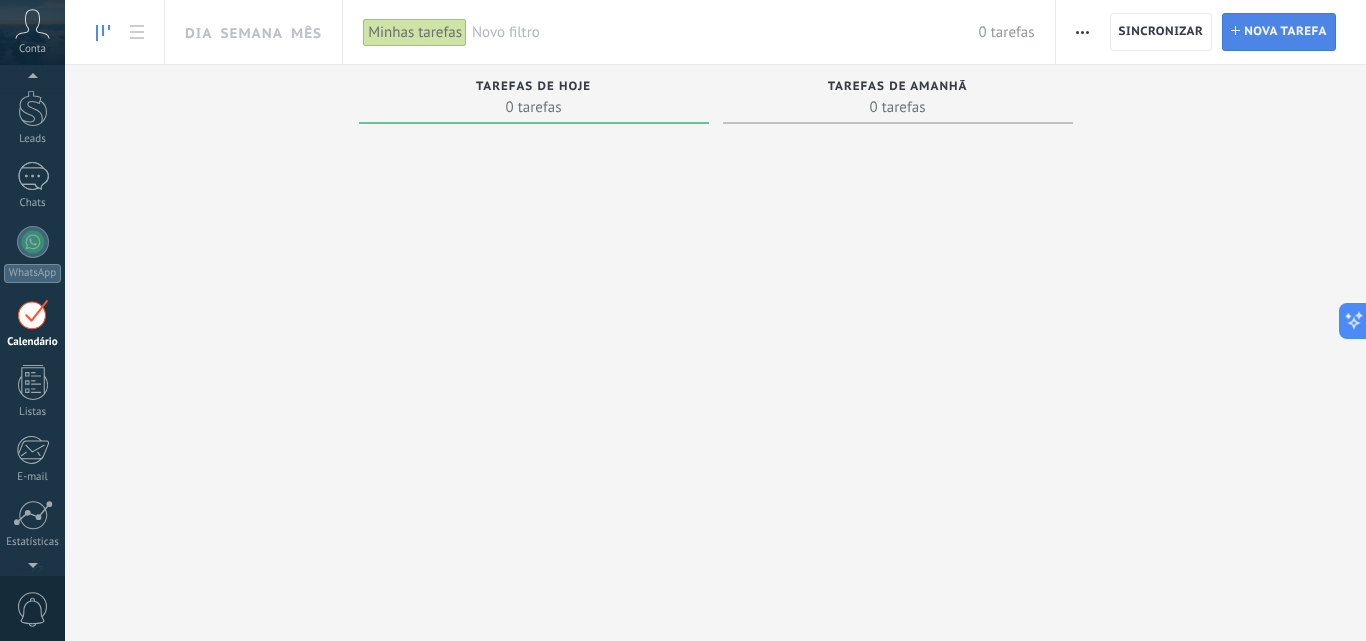 click on "Nova tarefa" at bounding box center [1285, 32] 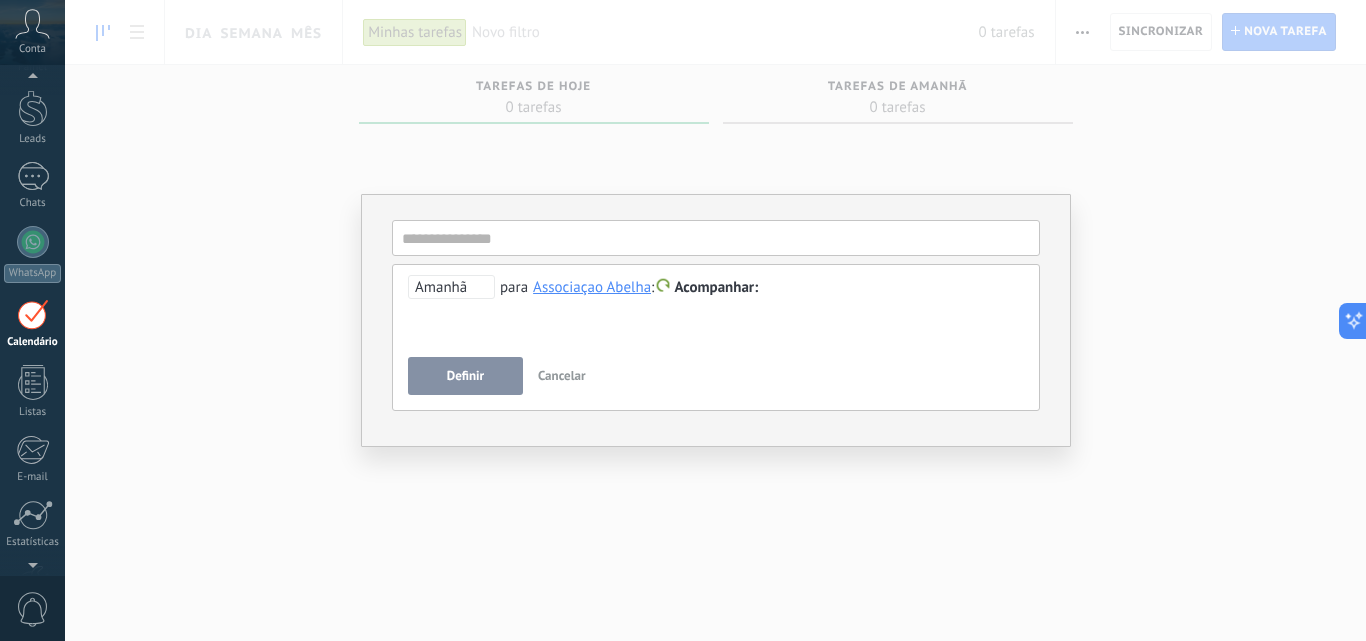 type 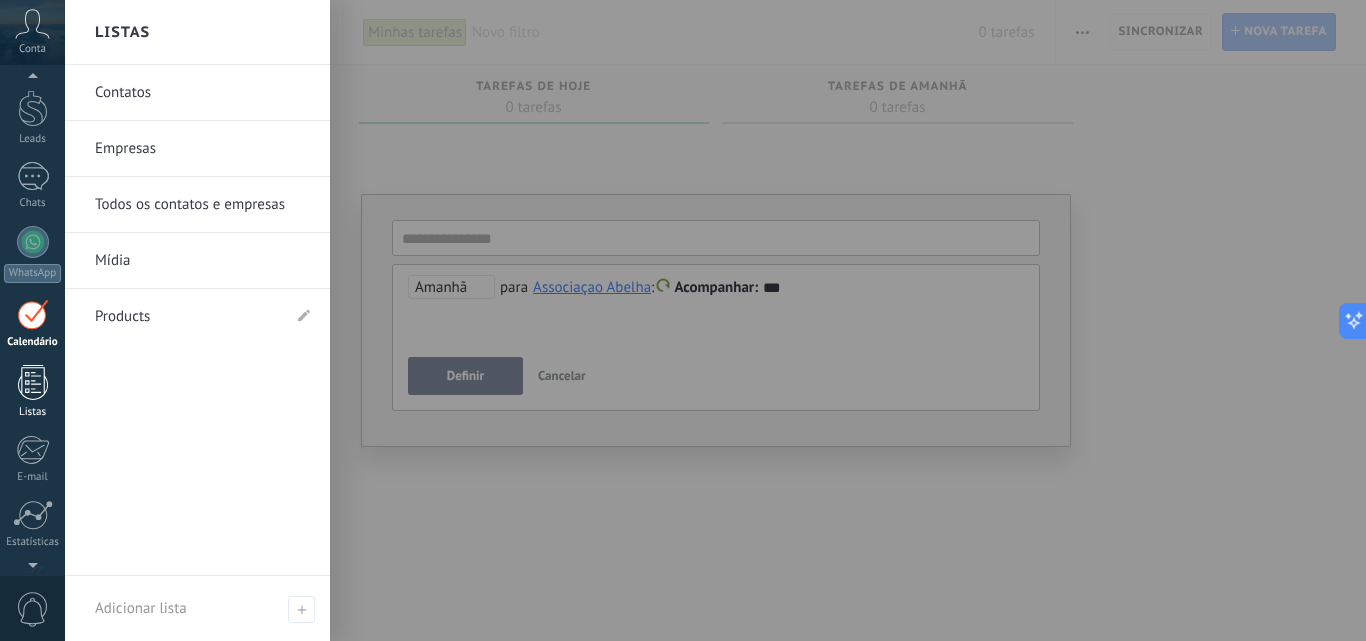 click at bounding box center [33, 382] 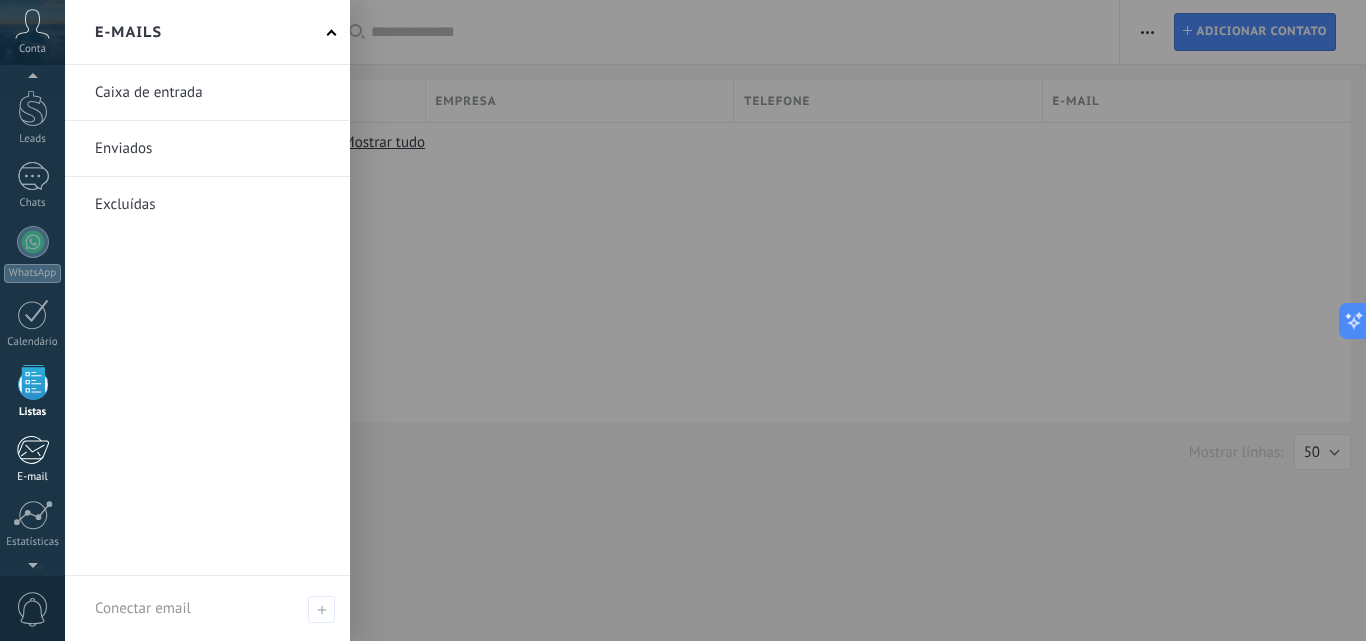 click at bounding box center [32, 450] 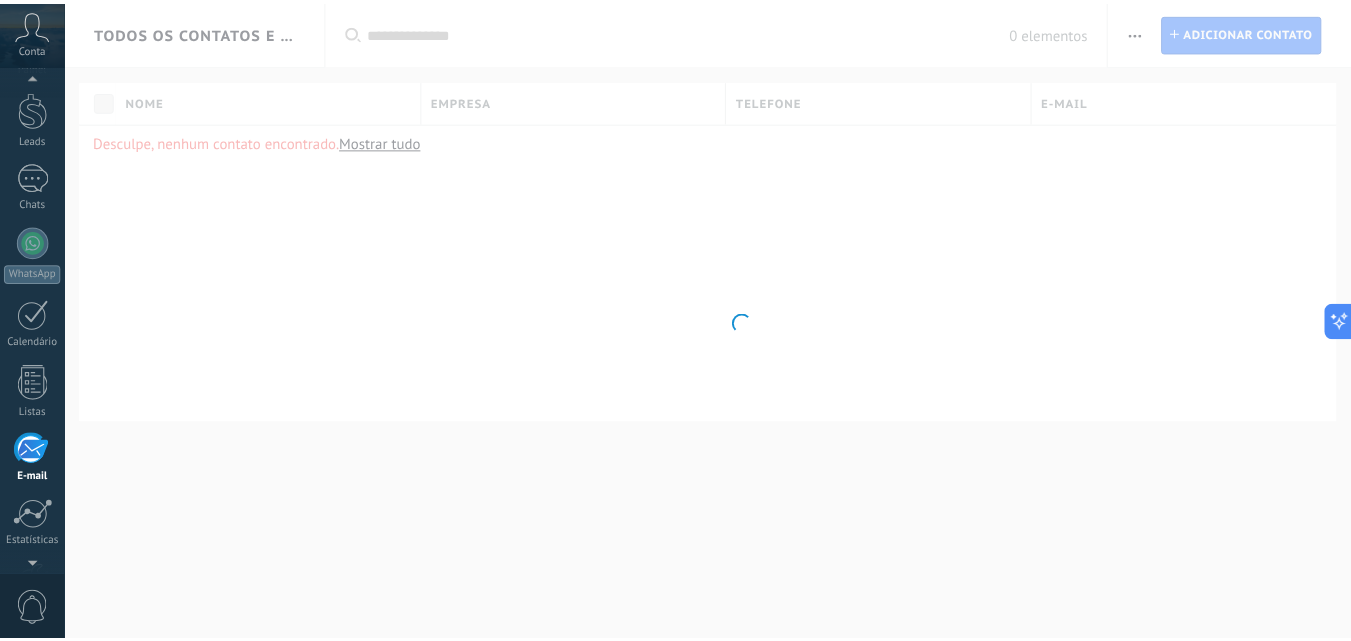 scroll, scrollTop: 191, scrollLeft: 0, axis: vertical 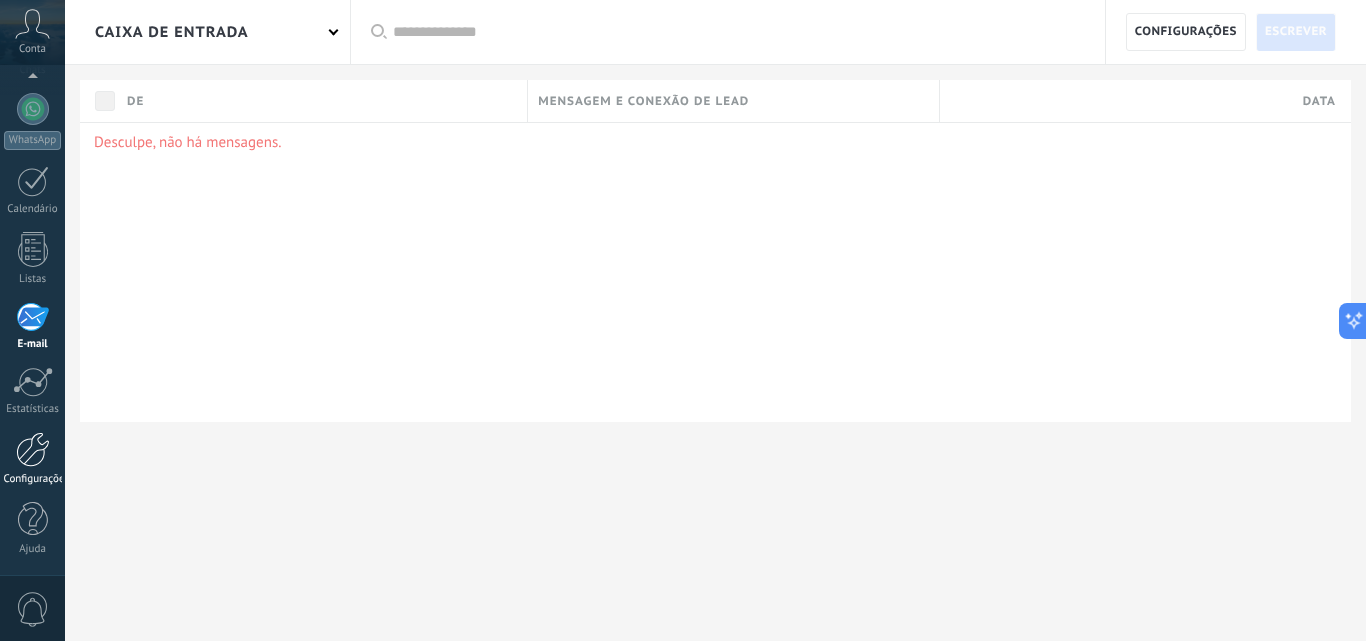click on "Configurações" at bounding box center (32, 459) 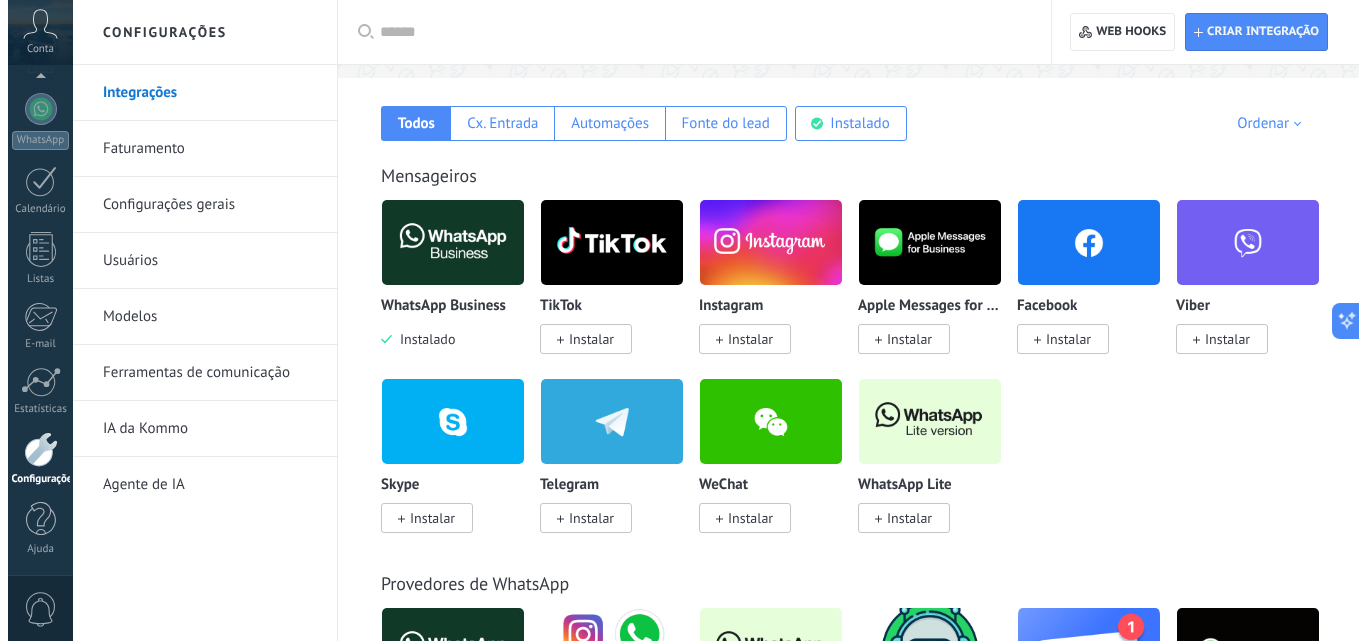 scroll, scrollTop: 341, scrollLeft: 0, axis: vertical 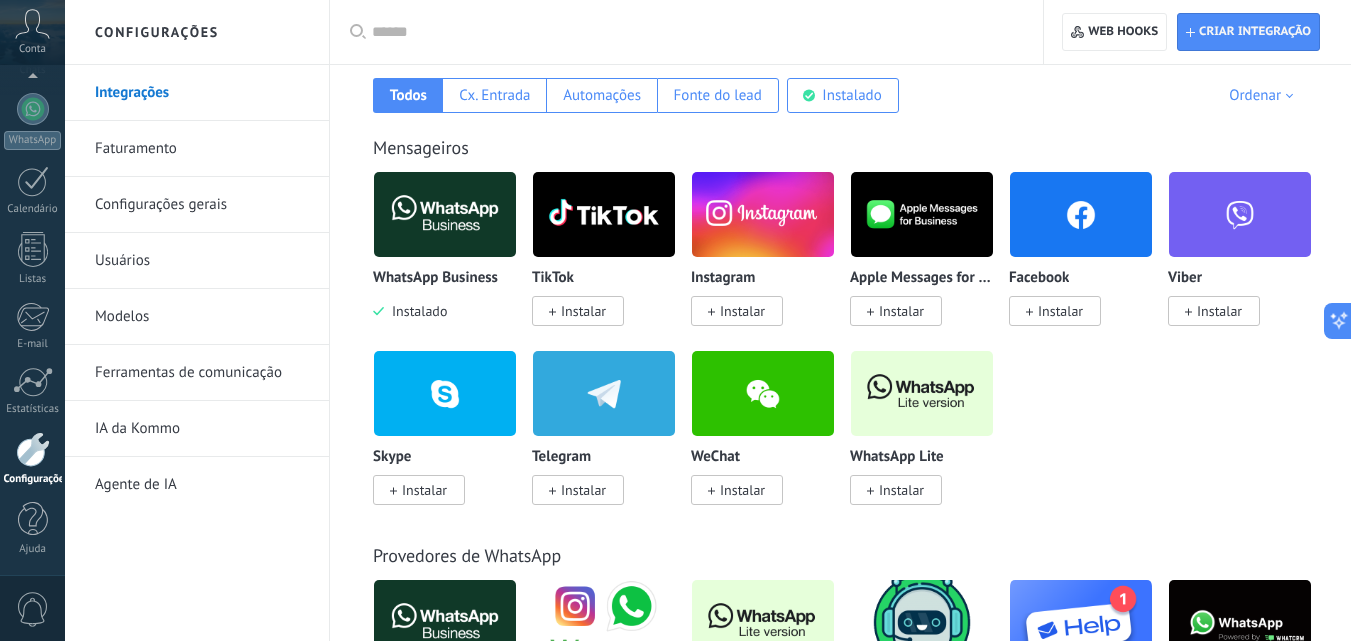 click at bounding box center (763, 214) 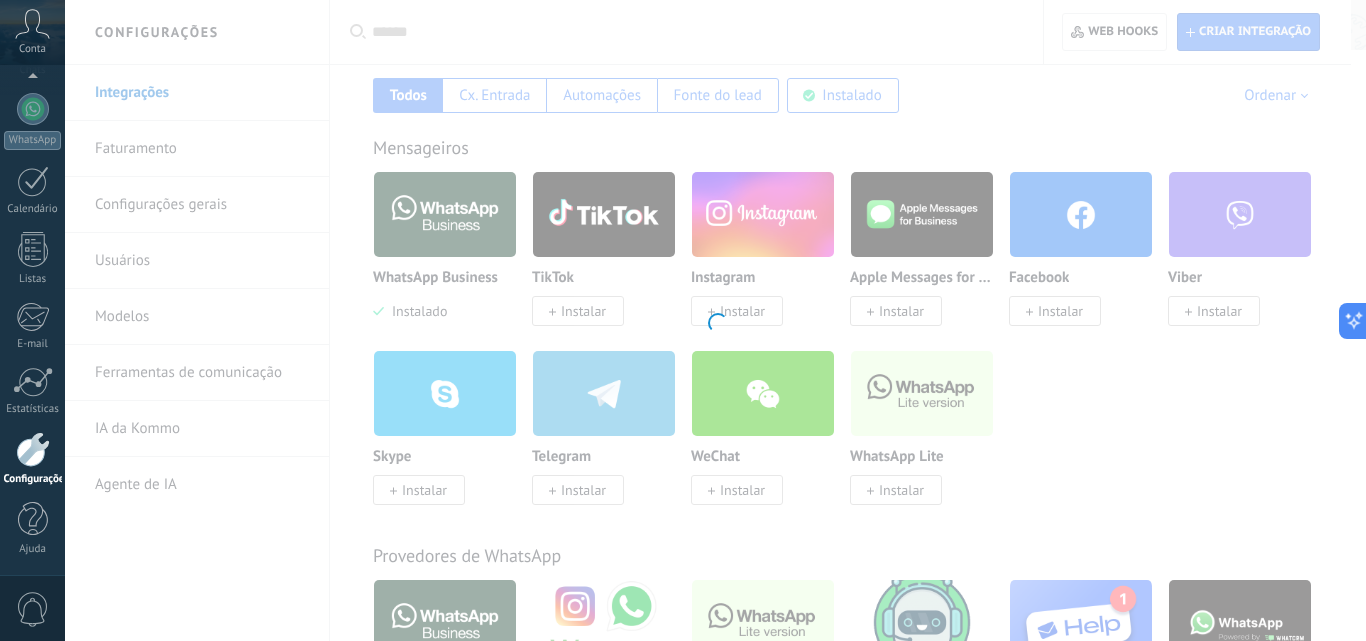 click on "Instagram Pegue os leads do Instagram e mantenha-os conversando sem sair da Kommo Instalar Transforme o Instagram no seu canal de vendas nº 1! Nunca mais perca leads com a Kommo. Capture mensagens, menções, respostas no story e comentários do Instagram direto no seu inbox. Simplifique, acompanhe e transfira conversas automaticamente com bots e modelos personalizados. Transforme leads em clientes fiéis. Disponível em todos os planos. A Kommo não cobra por essa integração. Para acessar ferramentas poderosas como automações e a   API de Conversões oficial da Meta   para melhor desempenho de anúncios, assine o plano Avançado ou superior." at bounding box center [715, 320] 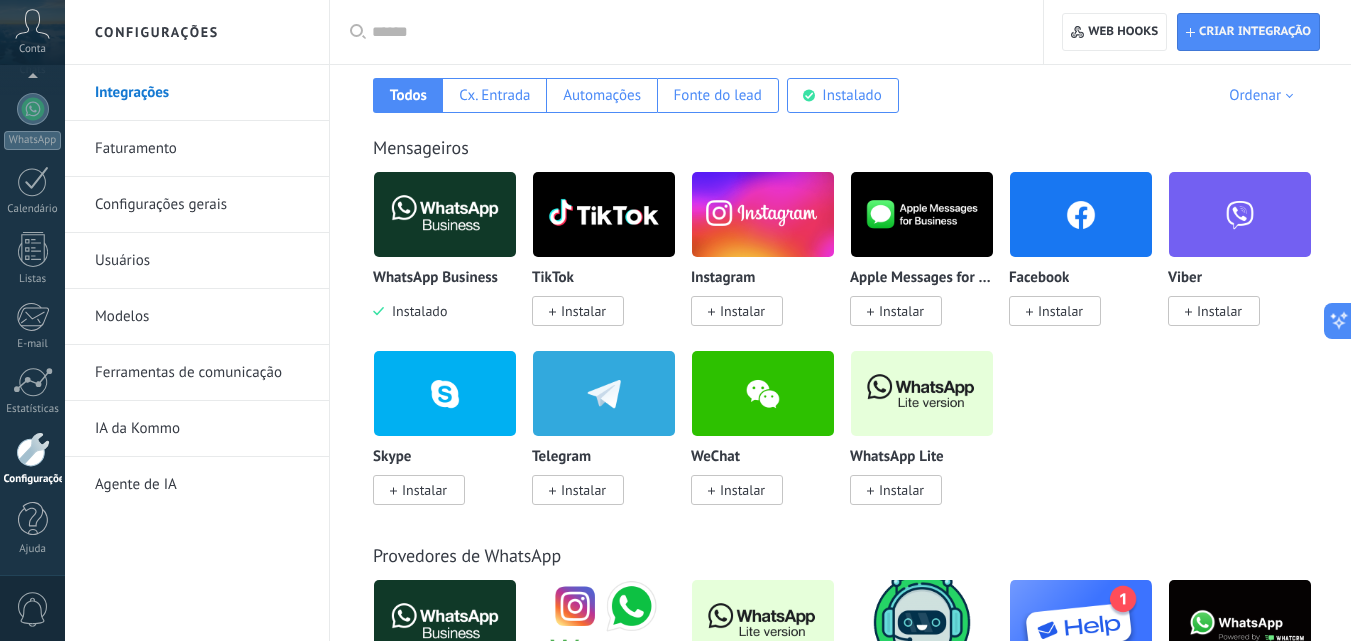 click on "Instalar" at bounding box center [742, 311] 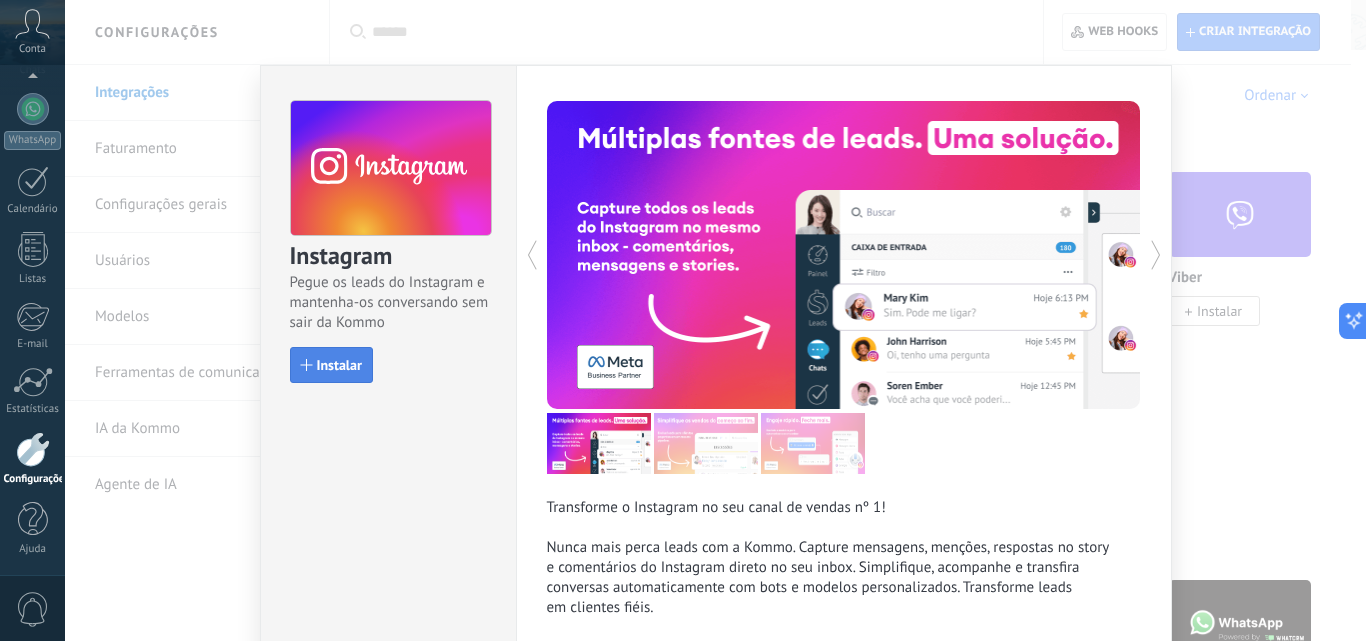 click on "Instalar" at bounding box center [331, 365] 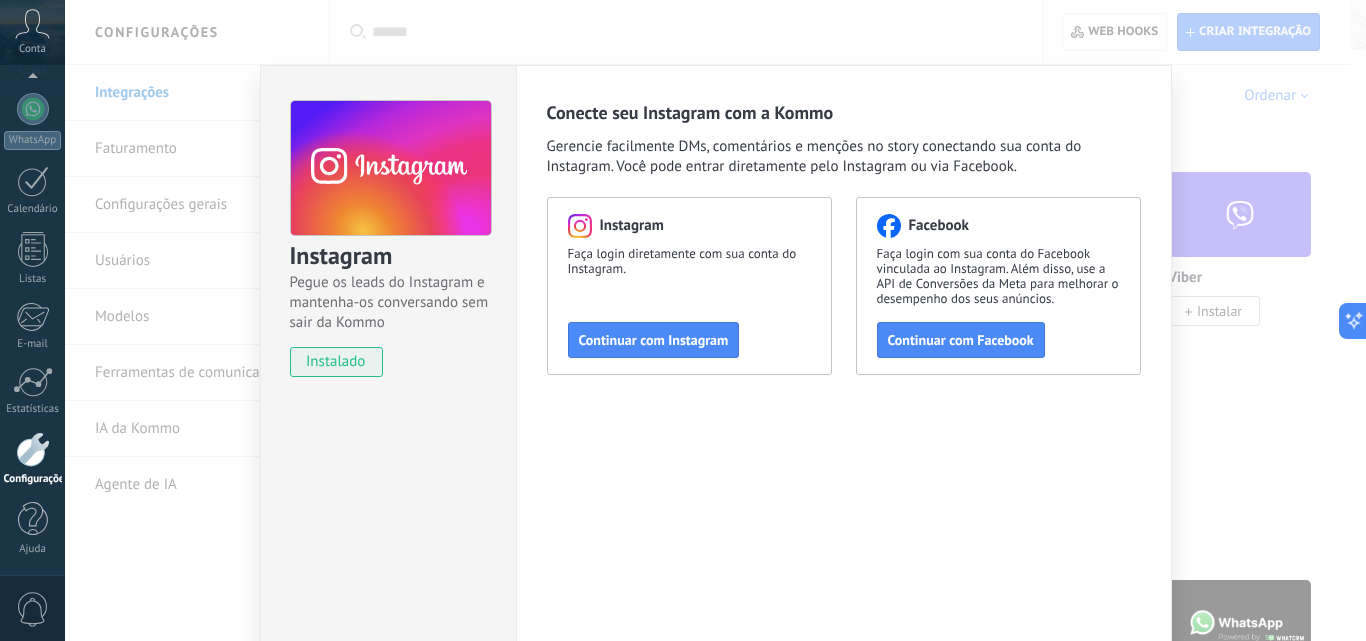 click on "Instagram Pegue os leads do Instagram e mantenha-os conversando sem sair da Kommo instalado Conecte seu Instagram com a Kommo Gerencie facilmente DMs, comentários e menções no story conectando sua conta do Instagram. Você pode entrar diretamente pelo Instagram ou via Facebook. Instagram Faça login diretamente com sua conta do Instagram. Continuar com Instagram Facebook Faça login com sua conta do Facebook vinculada ao Instagram. Além disso, use a API de Conversões da Meta para melhorar o desempenho dos seus anúncios. Continuar com Facebook" at bounding box center (715, 320) 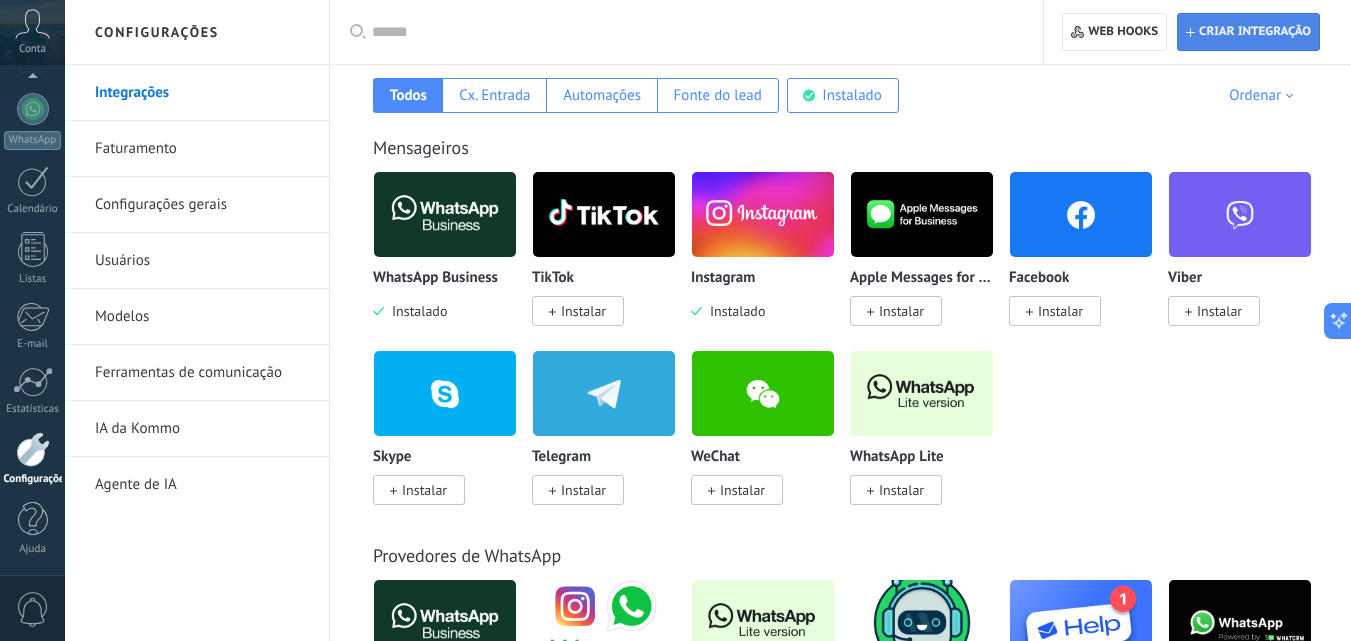 click on "Criar integração" at bounding box center (1255, 32) 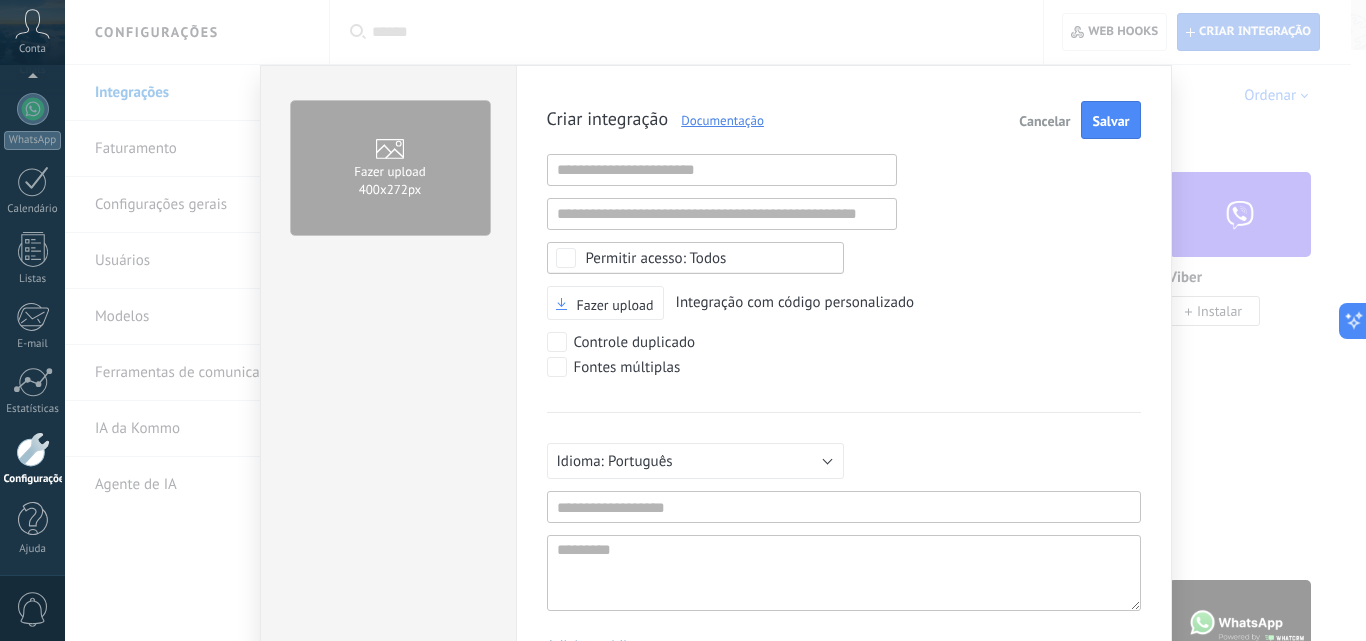 scroll, scrollTop: 19, scrollLeft: 0, axis: vertical 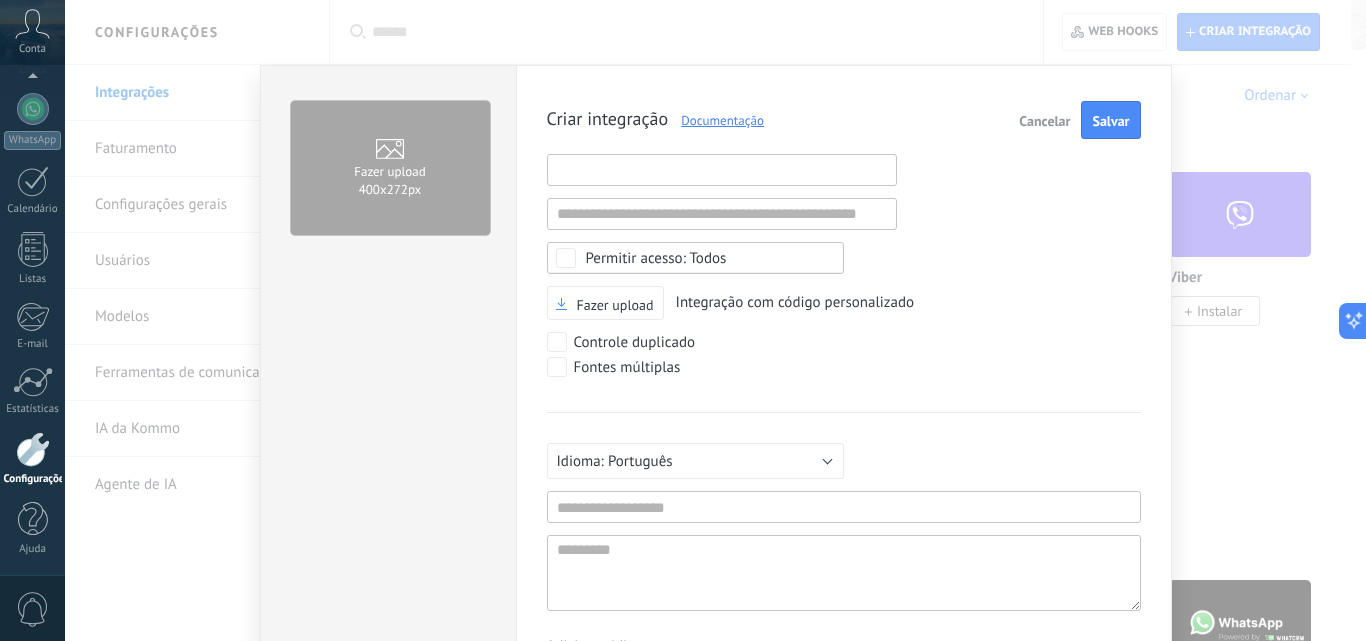 click at bounding box center (722, 170) 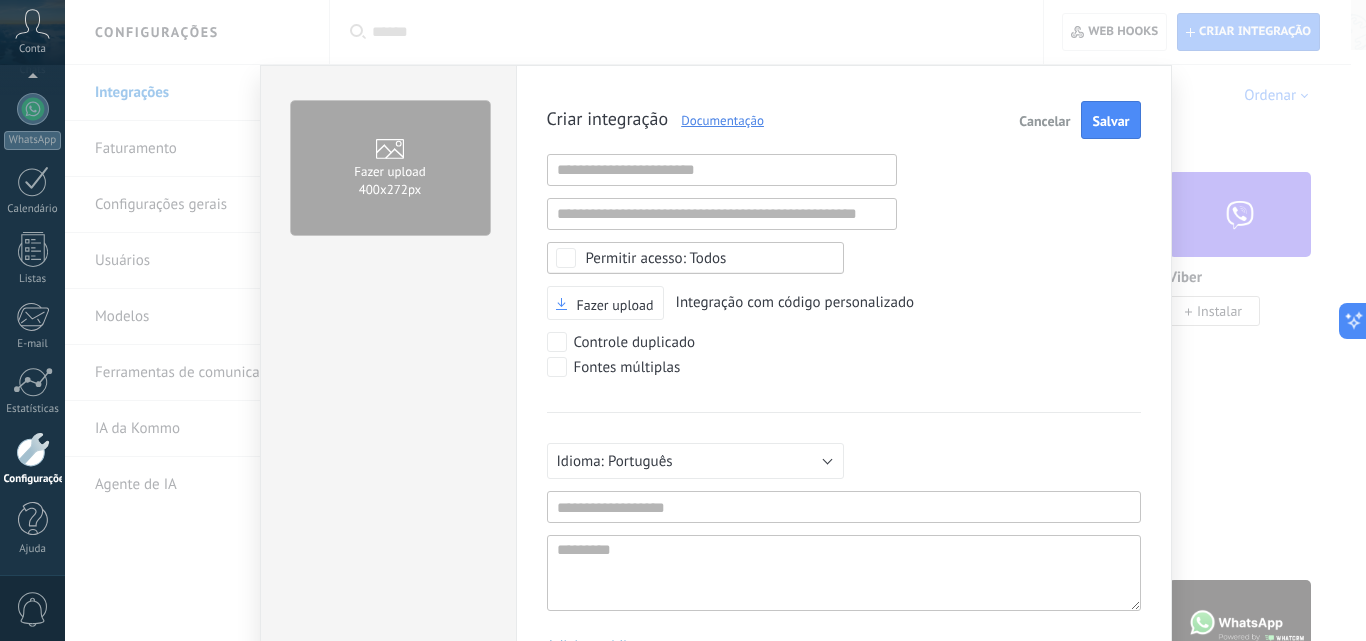 click on "Cancelar" at bounding box center [1044, 121] 